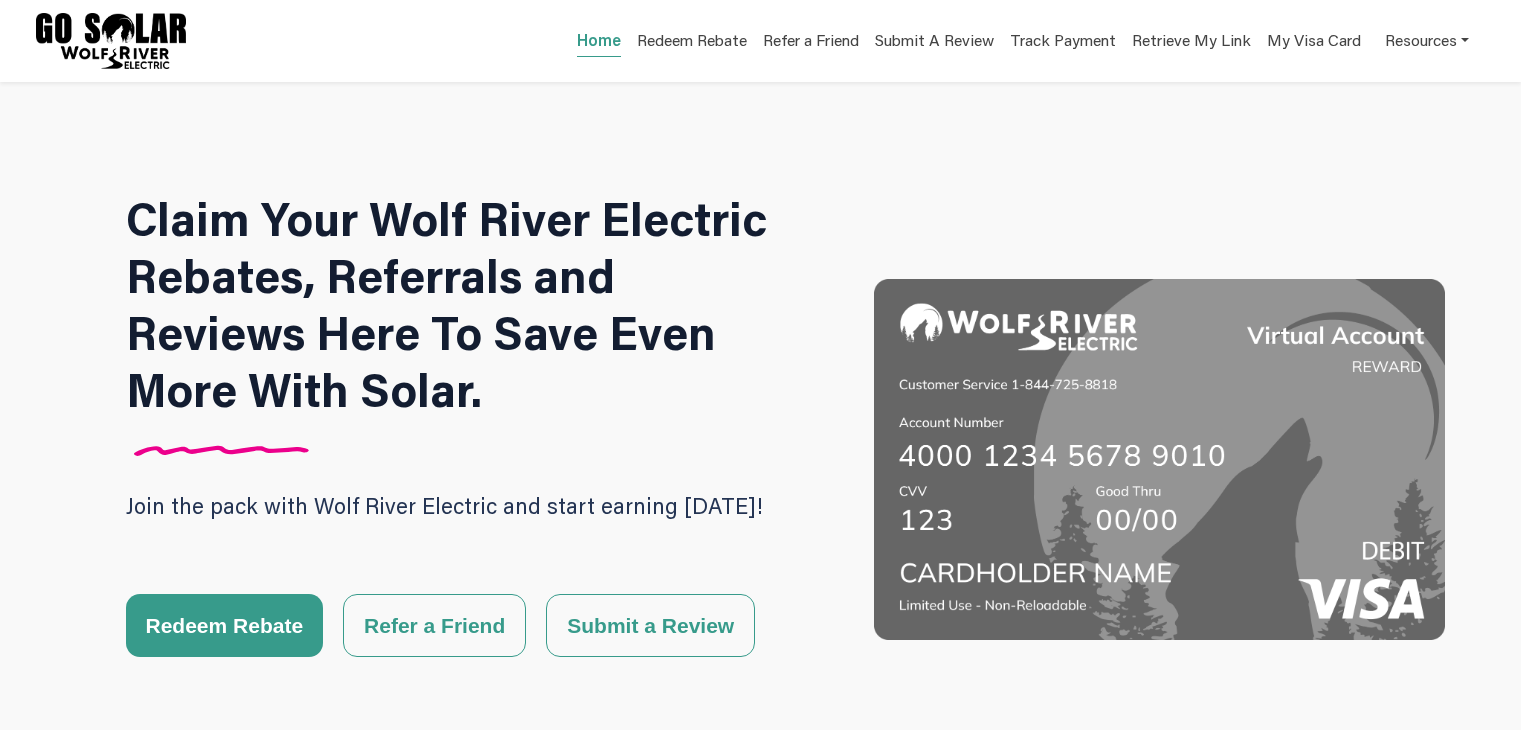 scroll, scrollTop: 0, scrollLeft: 0, axis: both 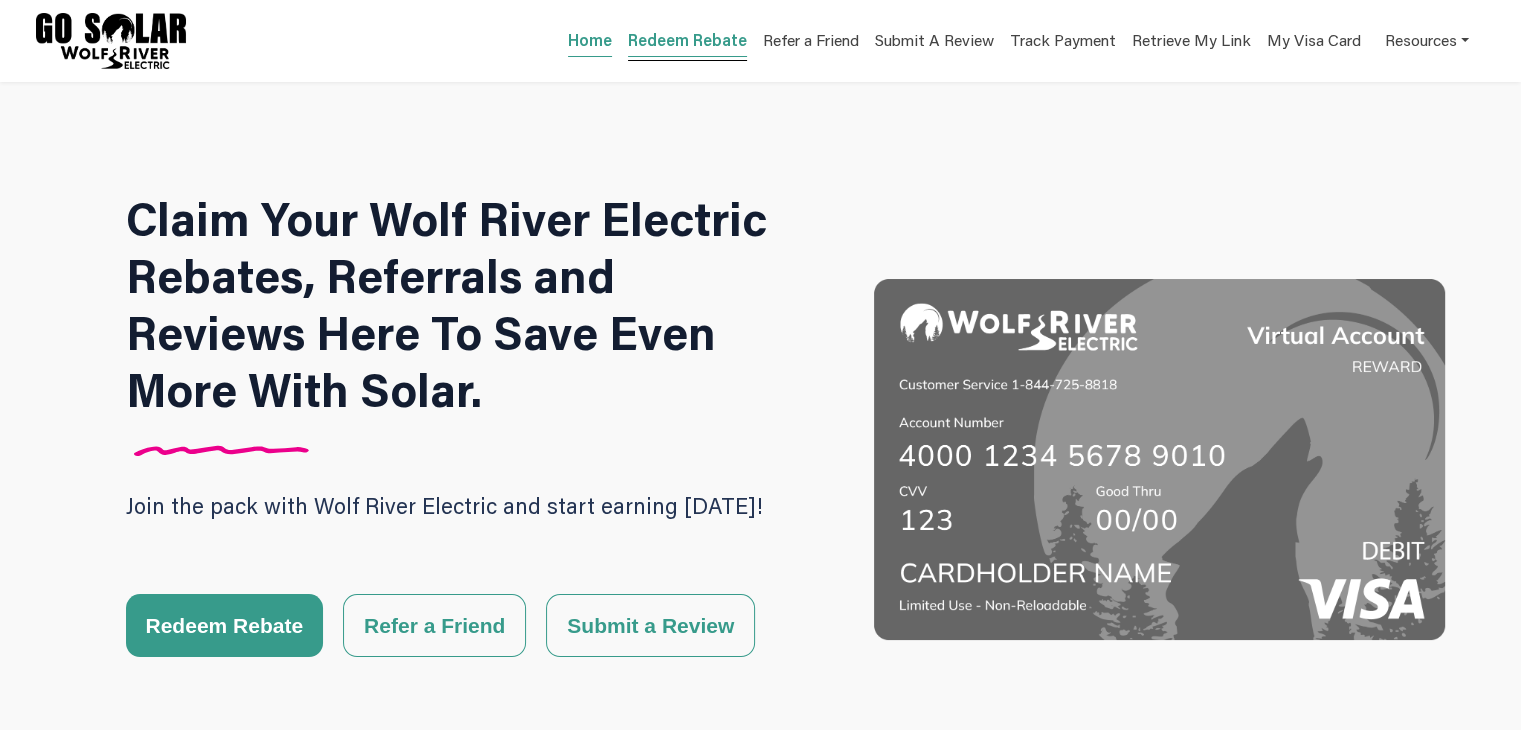 click on "Redeem Rebate" at bounding box center [687, 43] 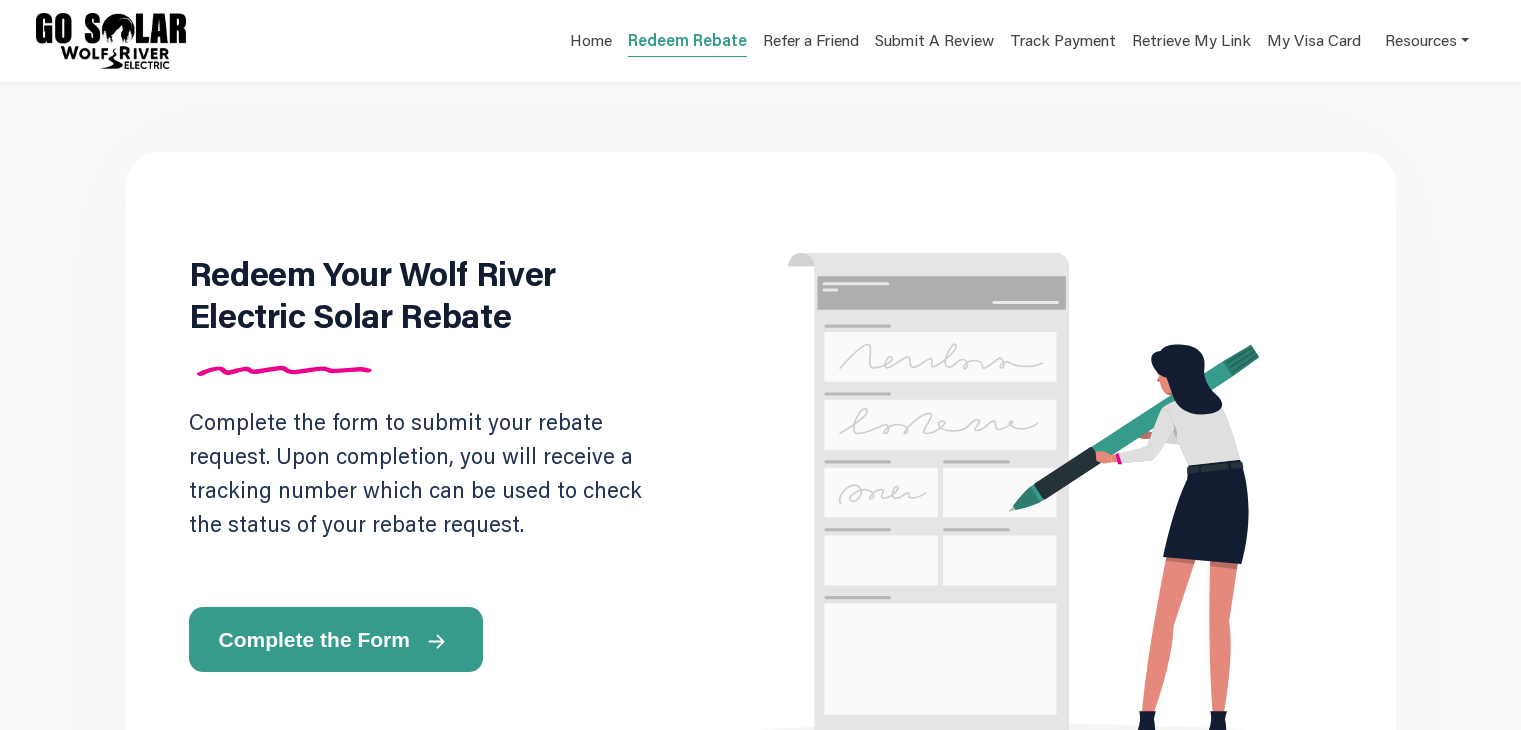 click on "Complete the Form" at bounding box center (314, 639) 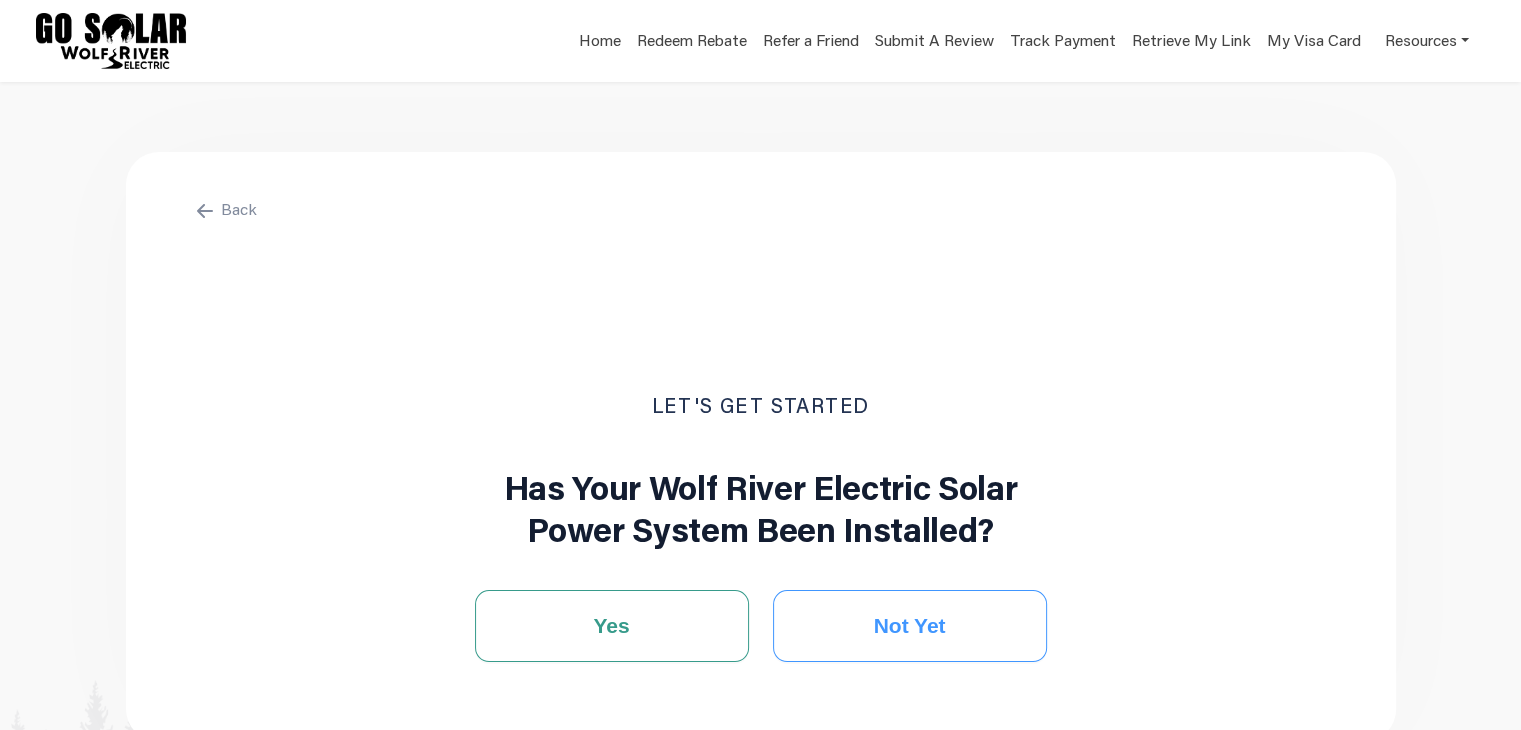 click on "Not Yet" at bounding box center [910, 626] 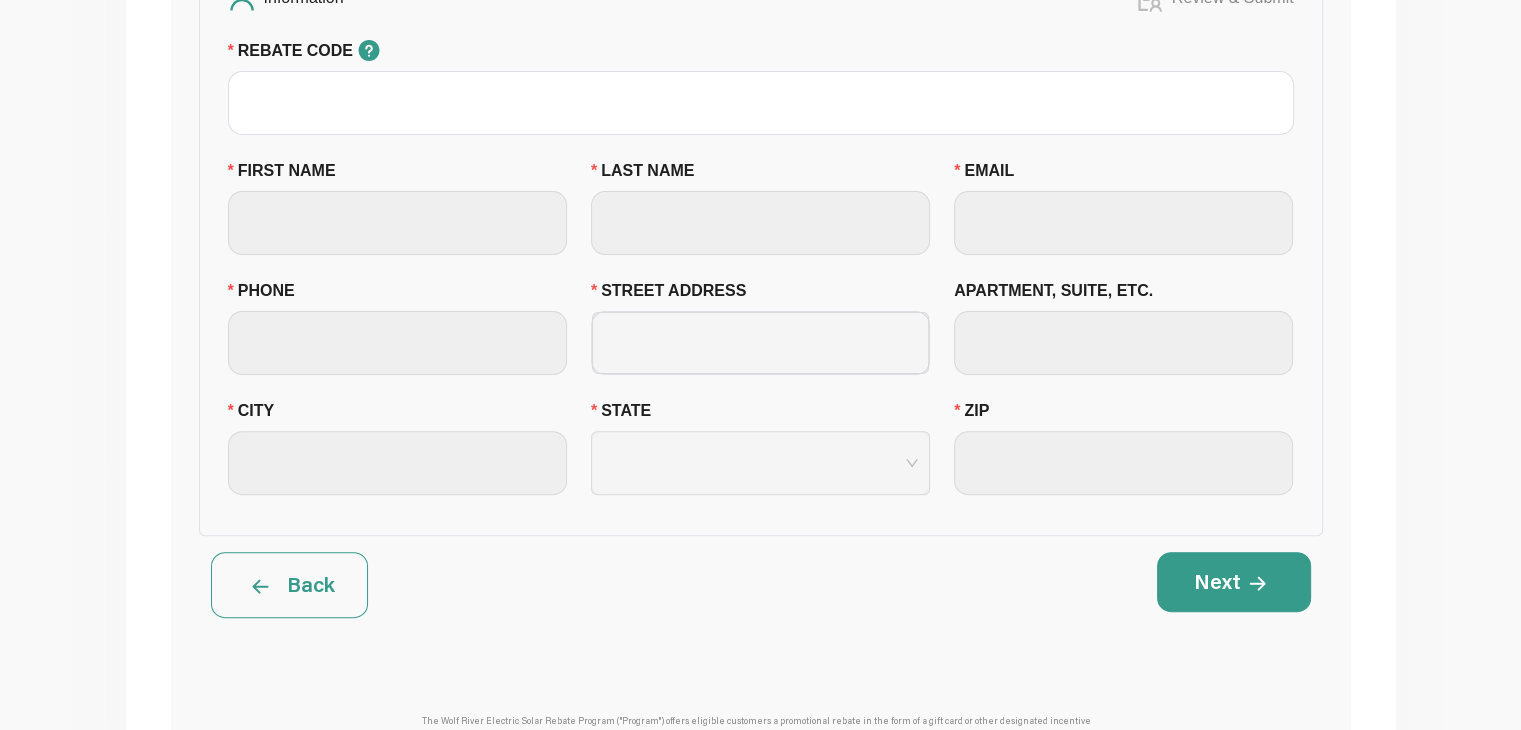 scroll, scrollTop: 580, scrollLeft: 0, axis: vertical 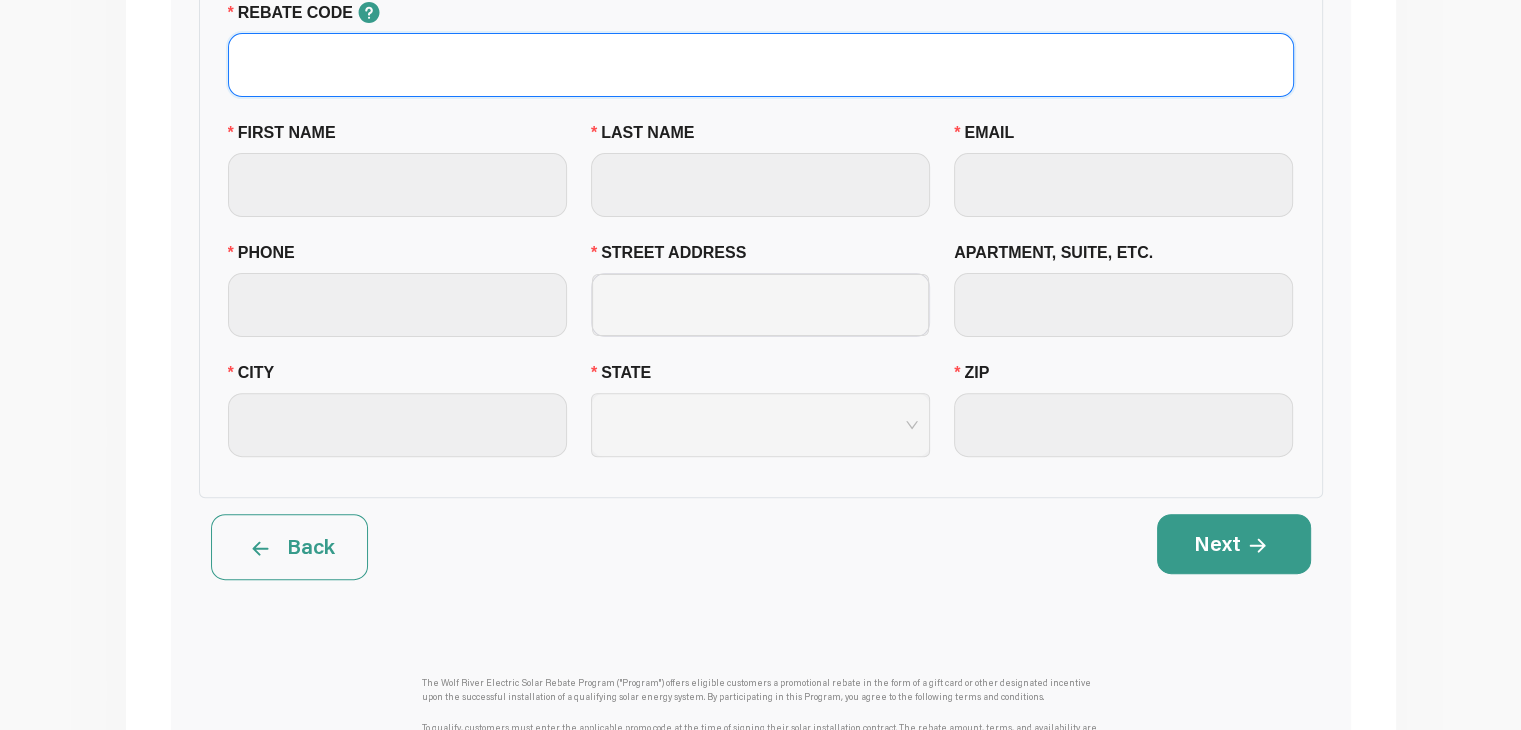 click on "REBATE CODE" at bounding box center (761, 65) 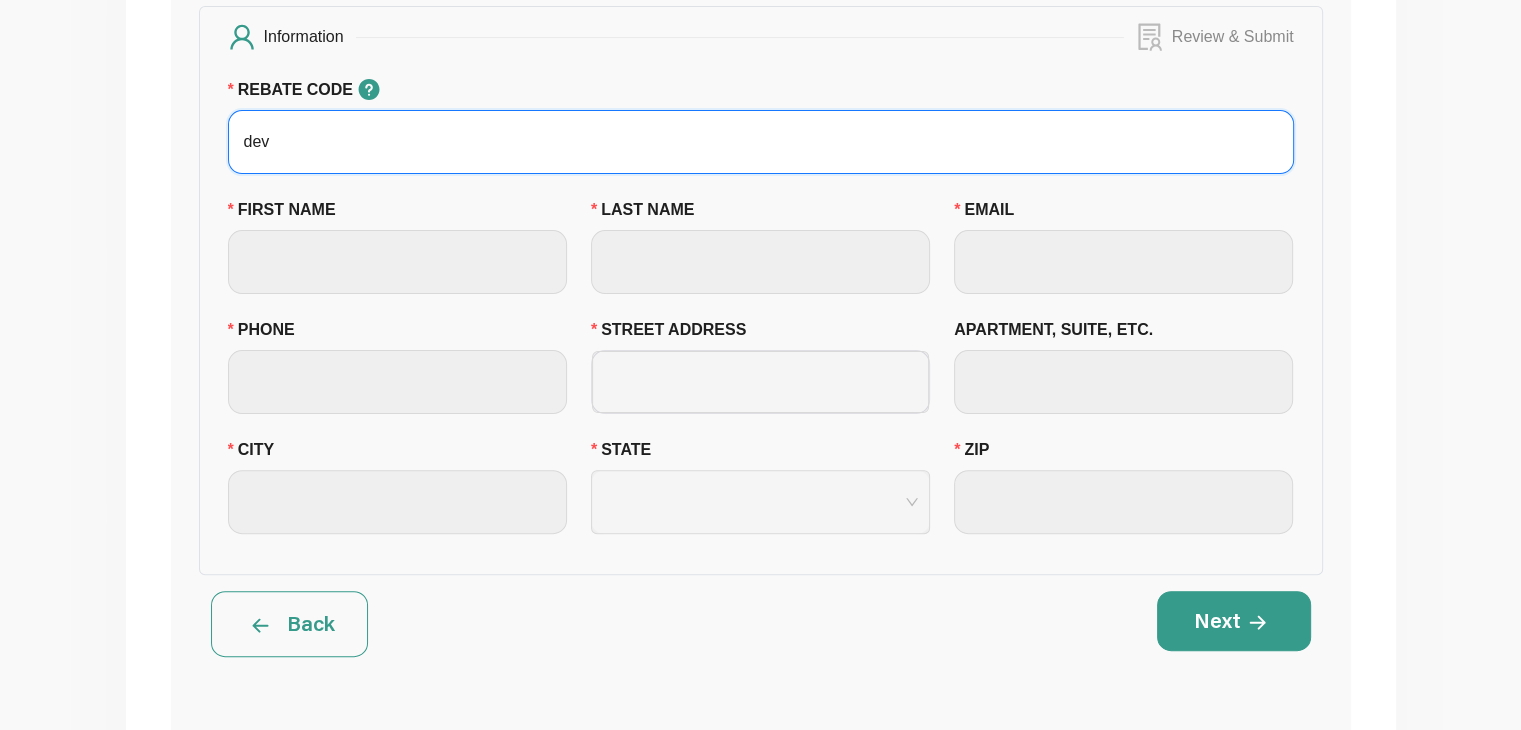 scroll, scrollTop: 504, scrollLeft: 0, axis: vertical 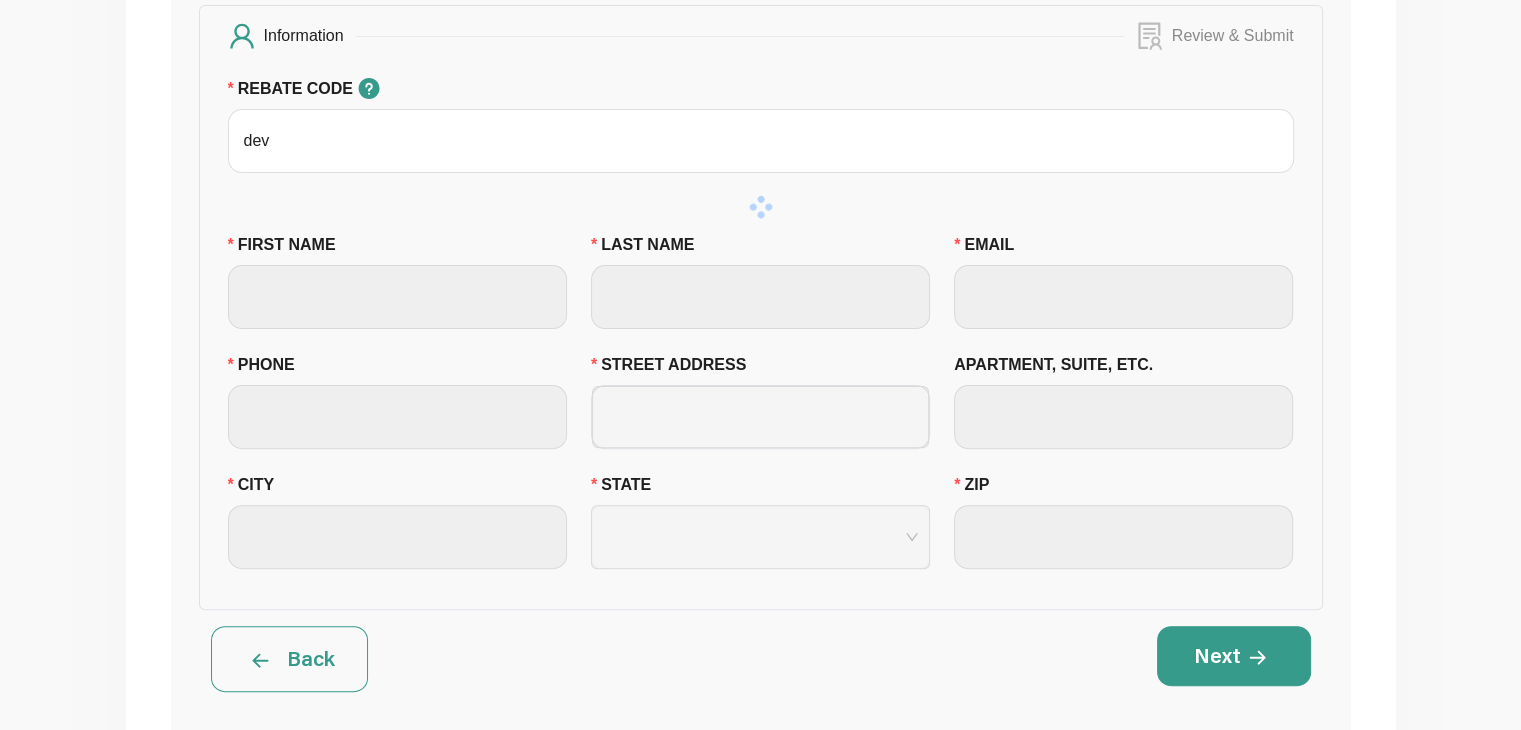 click on "REBATE CODE     dev" at bounding box center (761, 136) 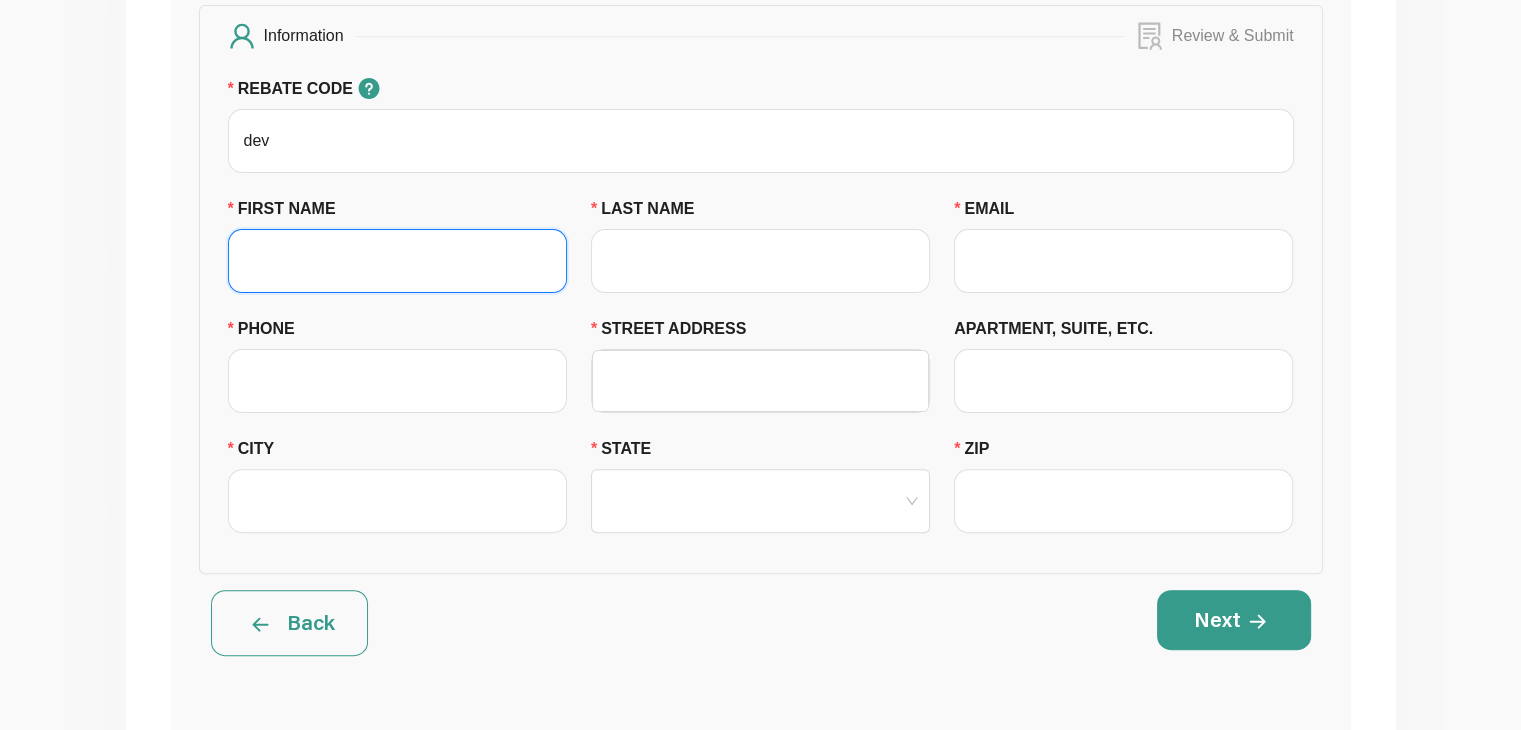click on "FIRST NAME" at bounding box center [397, 261] 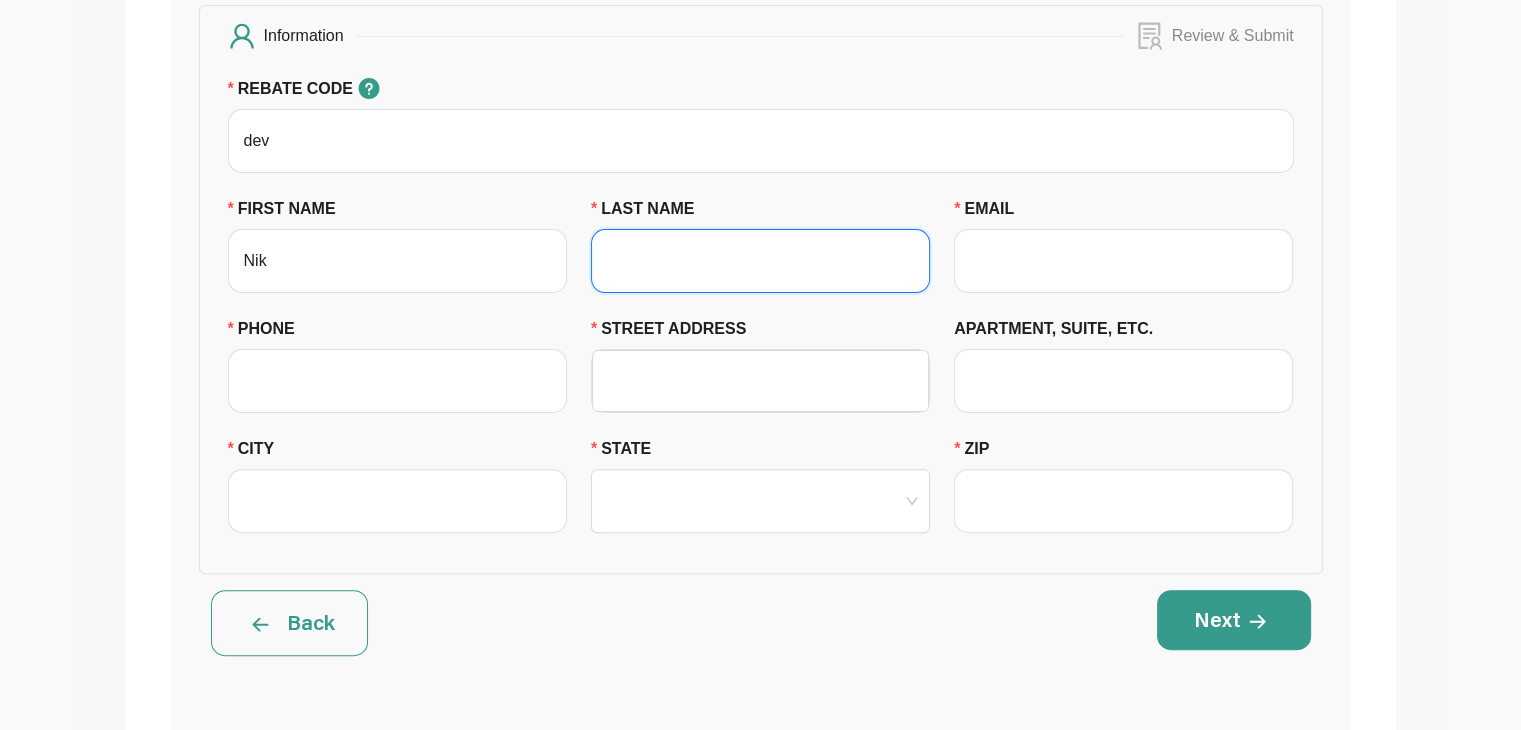 click on "LAST NAME" at bounding box center (760, 261) 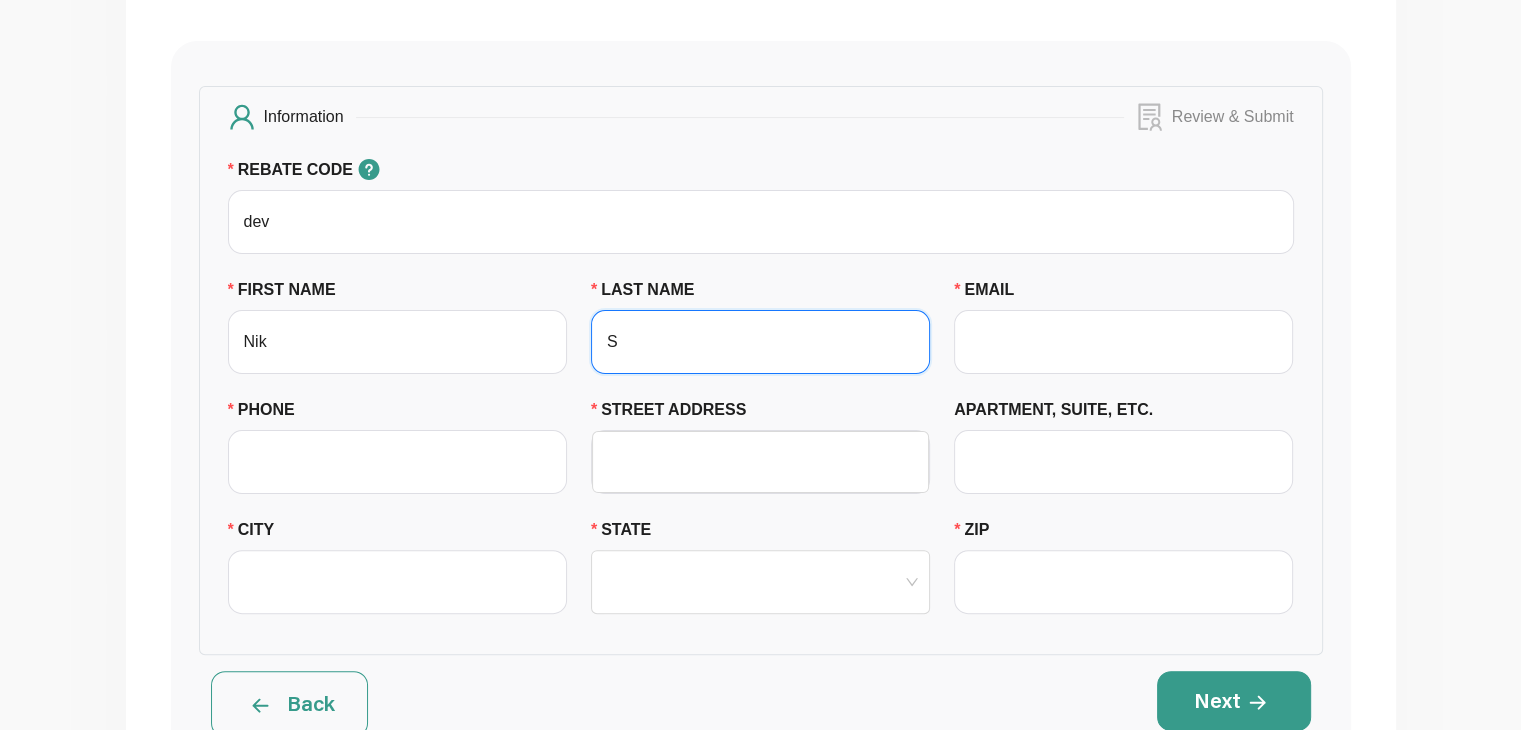 scroll, scrollTop: 408, scrollLeft: 0, axis: vertical 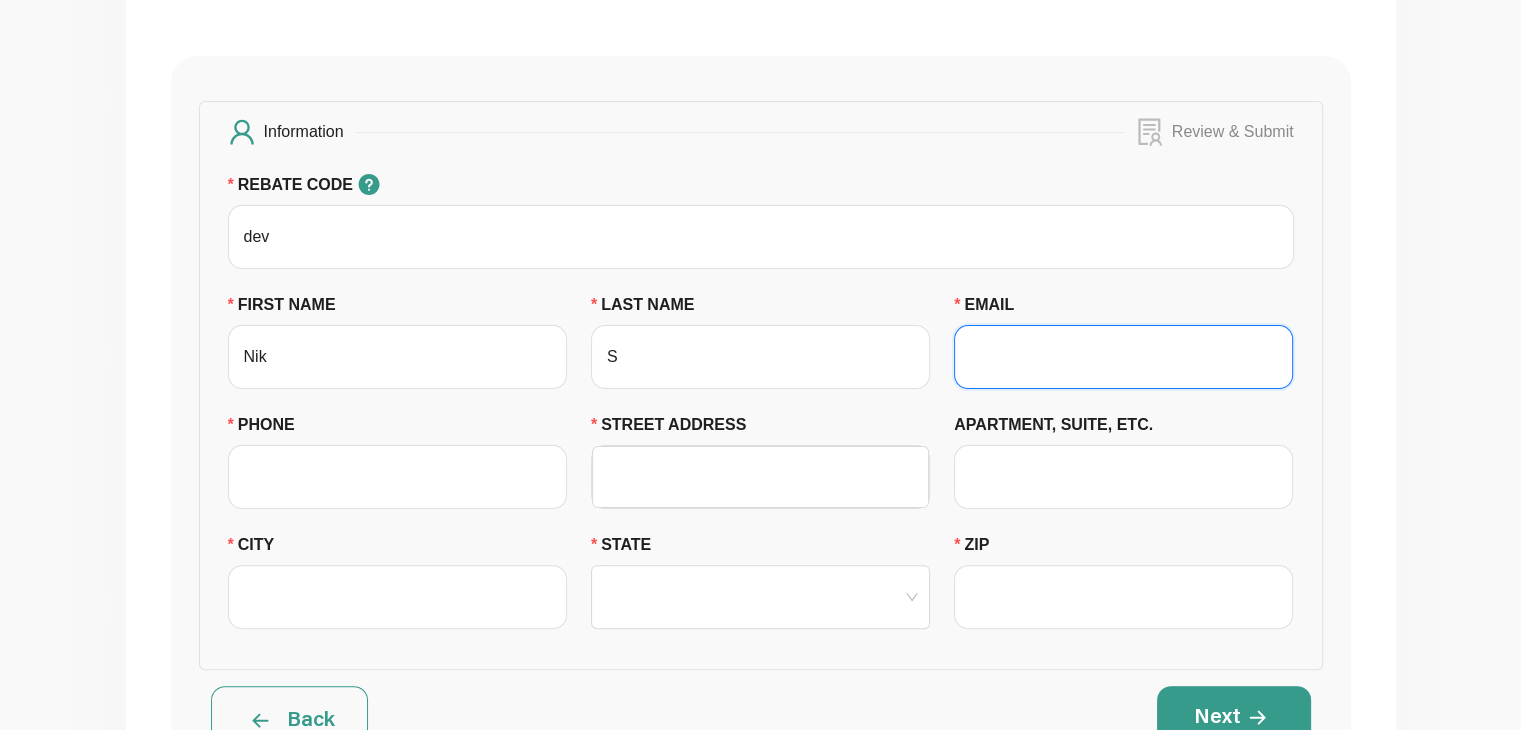 click on "EMAIL" at bounding box center [1123, 357] 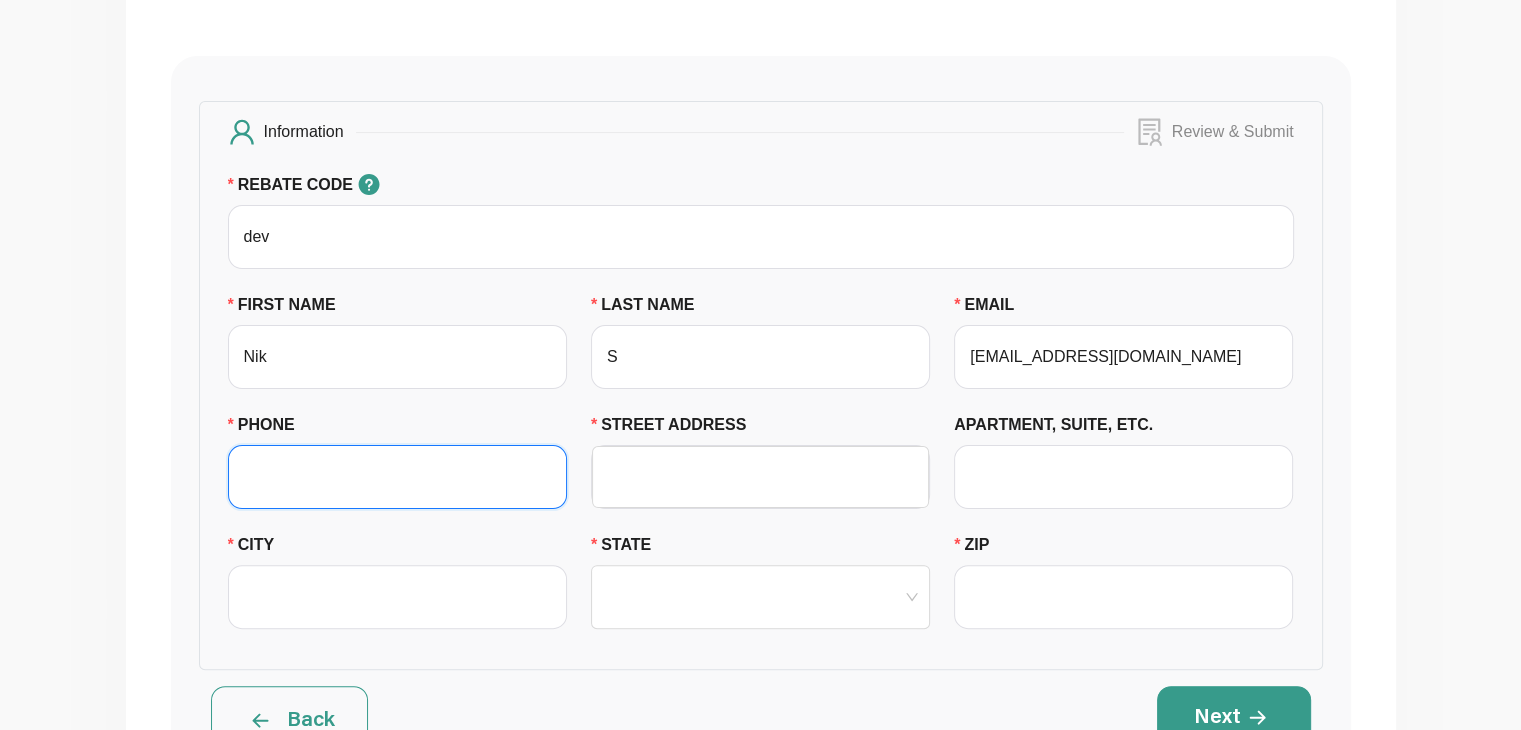 click on "PHONE" at bounding box center [397, 477] 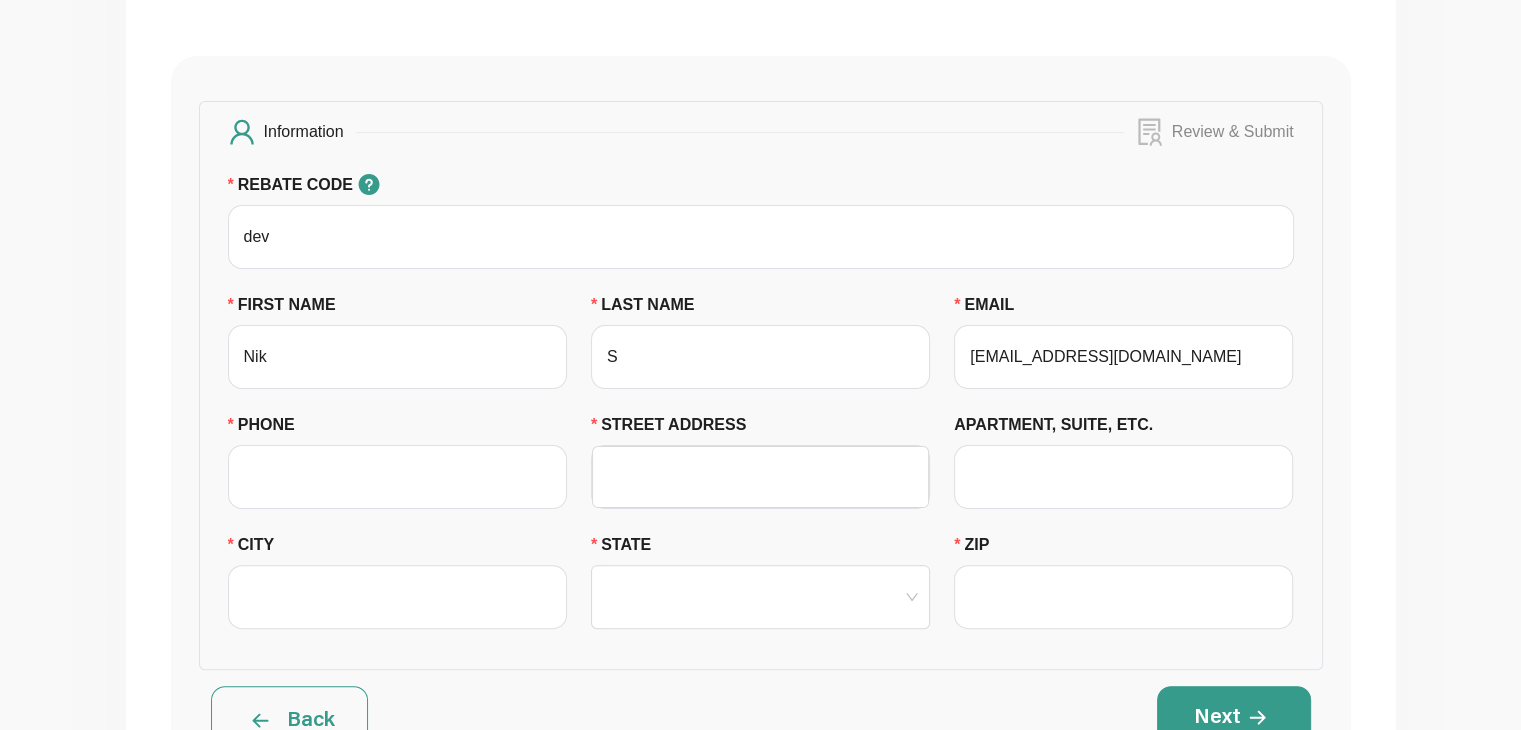 click at bounding box center [260, 719] 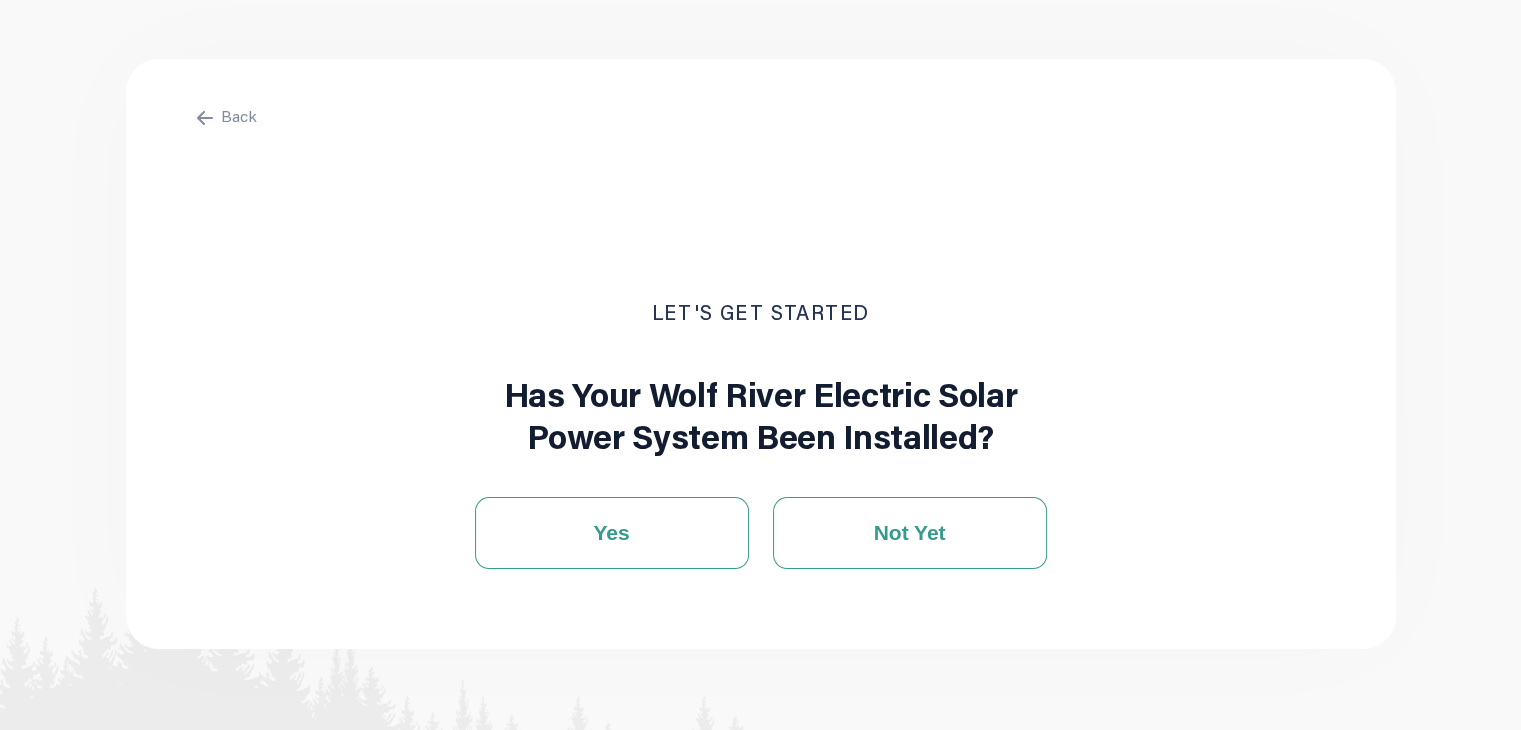 scroll, scrollTop: 0, scrollLeft: 0, axis: both 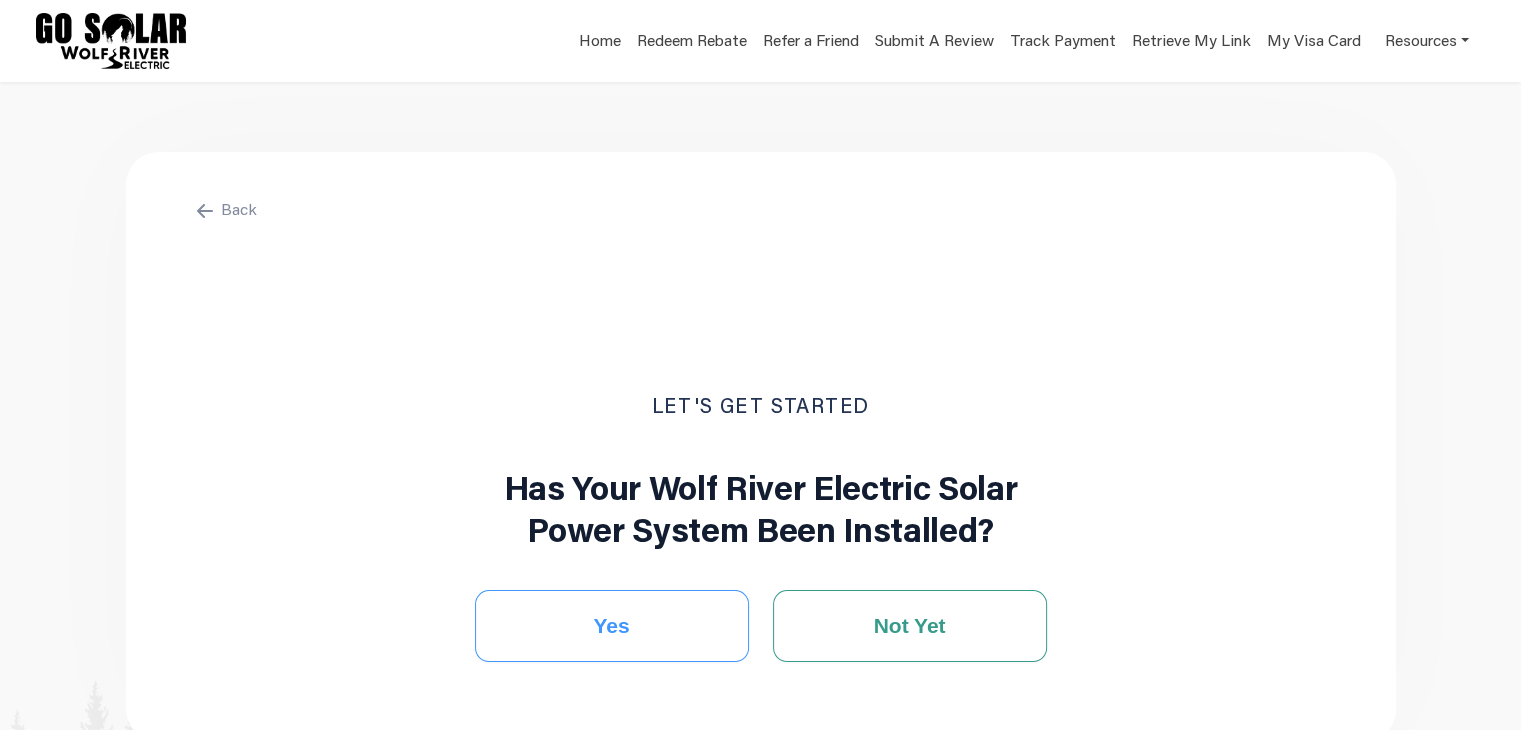 click on "Yes" at bounding box center [612, 626] 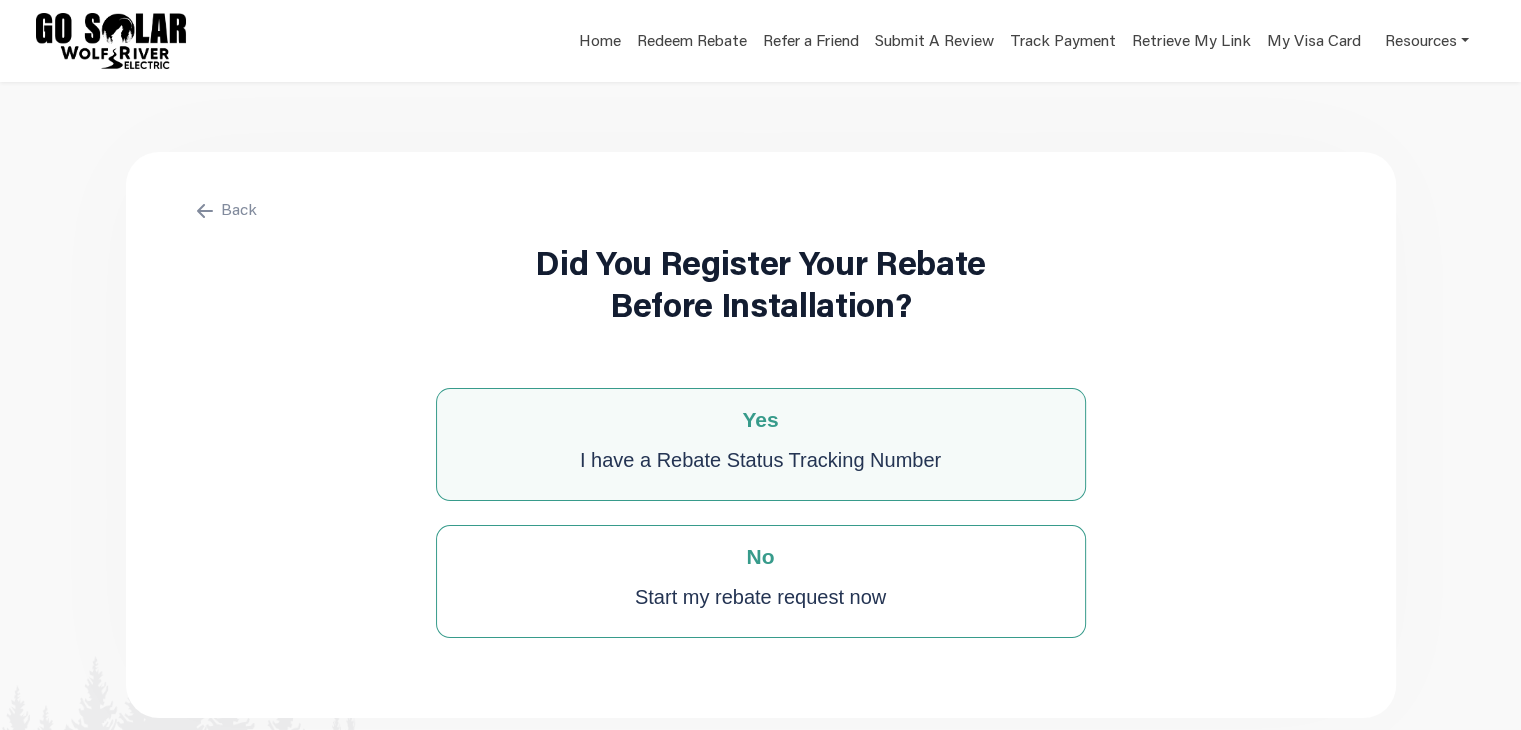 click on "Yes I have a Rebate Status Tracking Number" at bounding box center (761, 444) 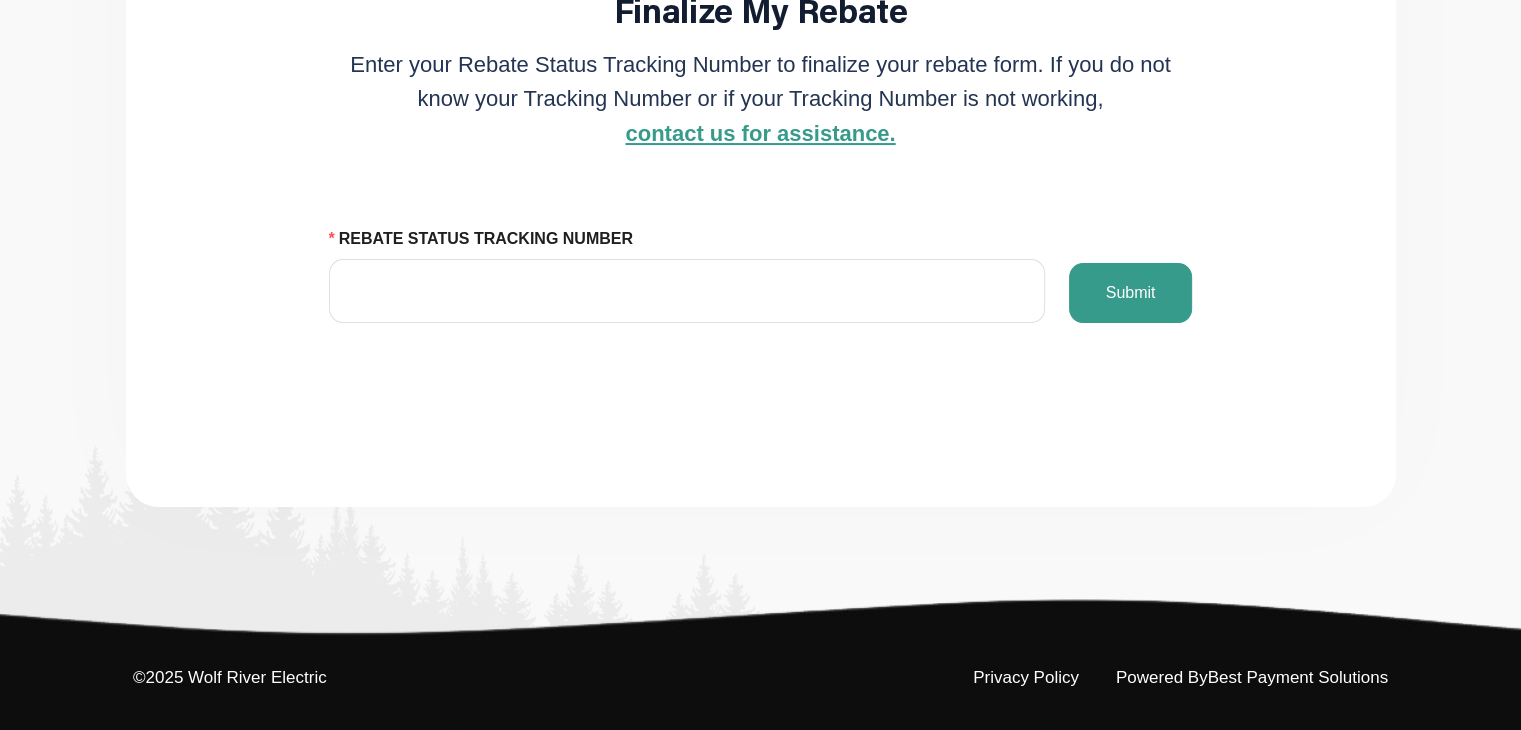 scroll, scrollTop: 0, scrollLeft: 0, axis: both 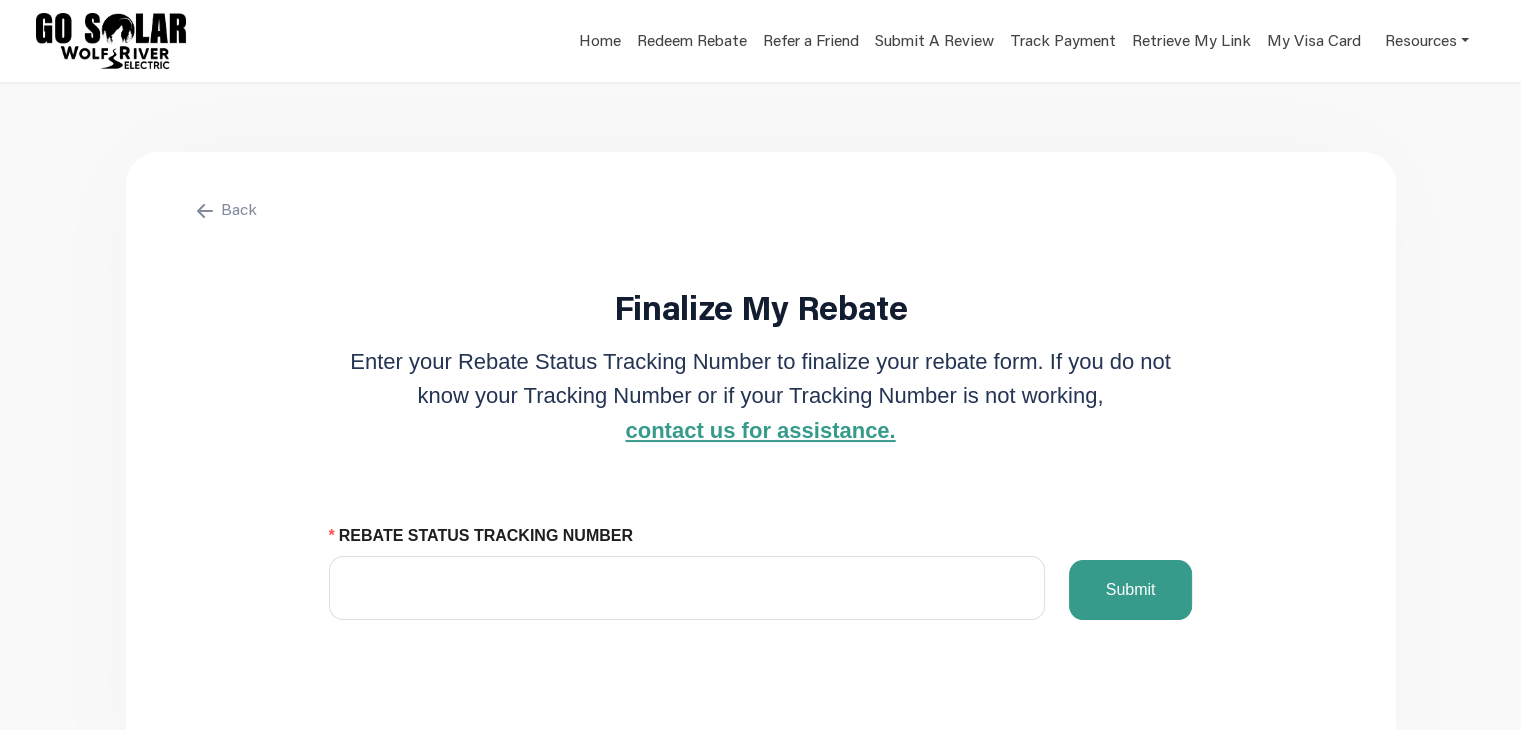 click 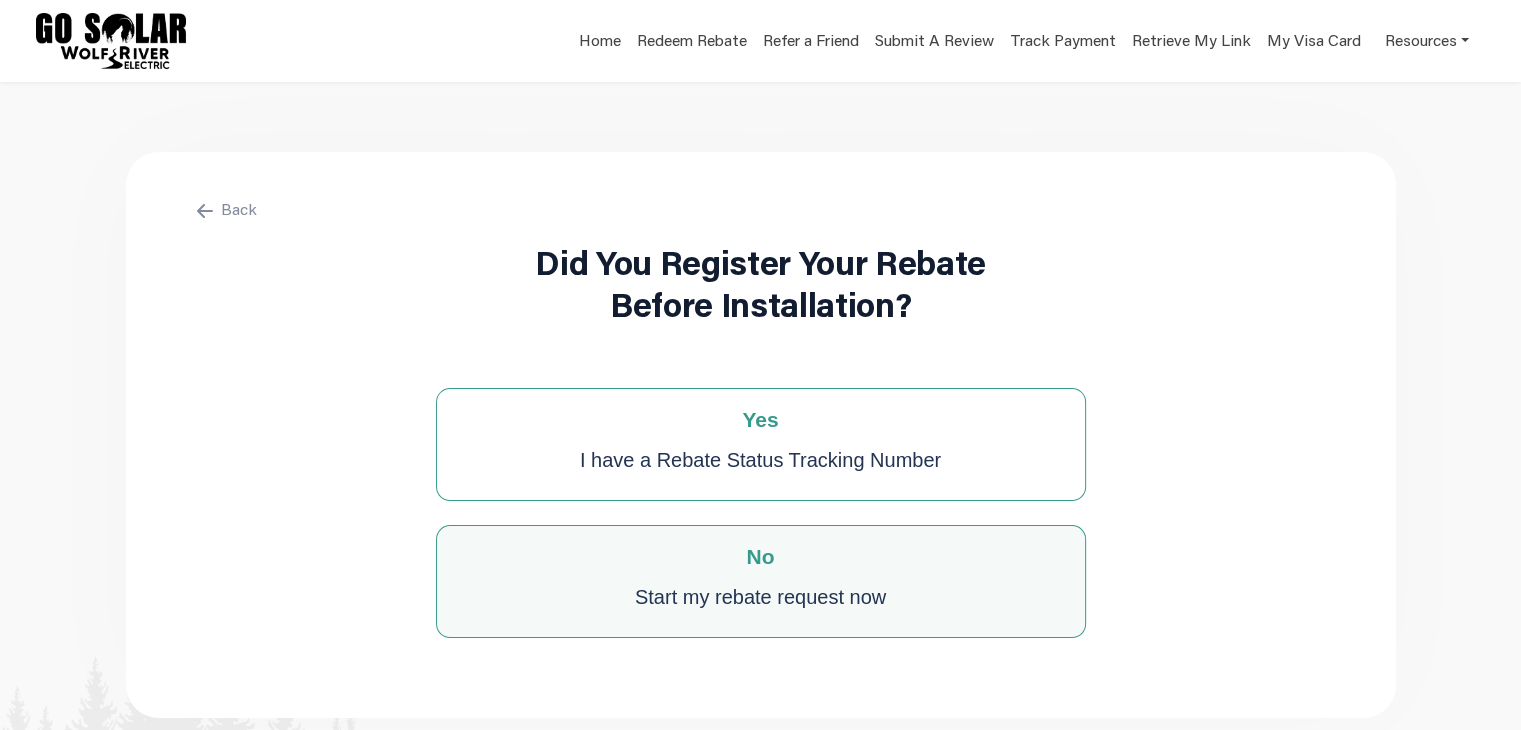 click on "No Start my rebate request now" at bounding box center (761, 581) 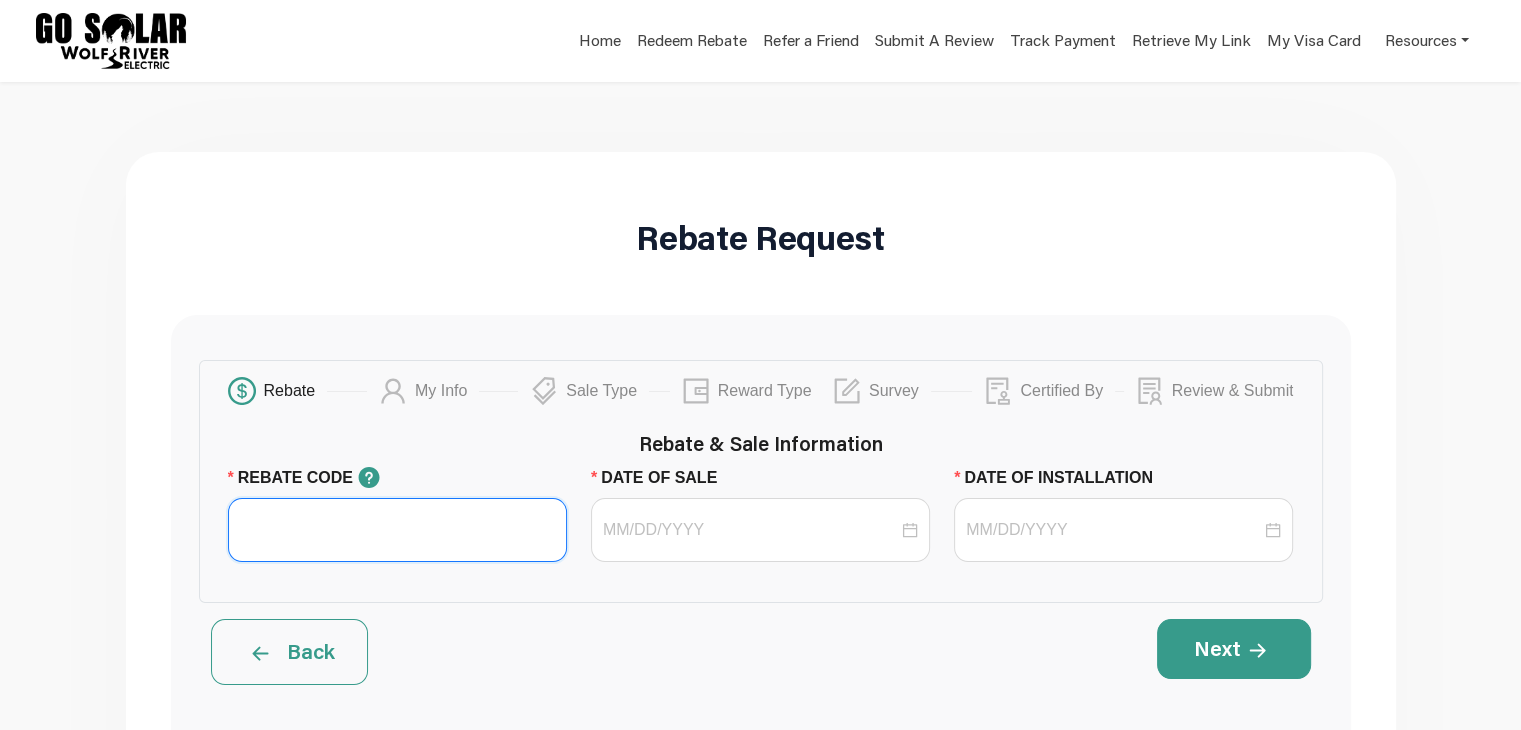 click on "REBATE CODE" at bounding box center (397, 530) 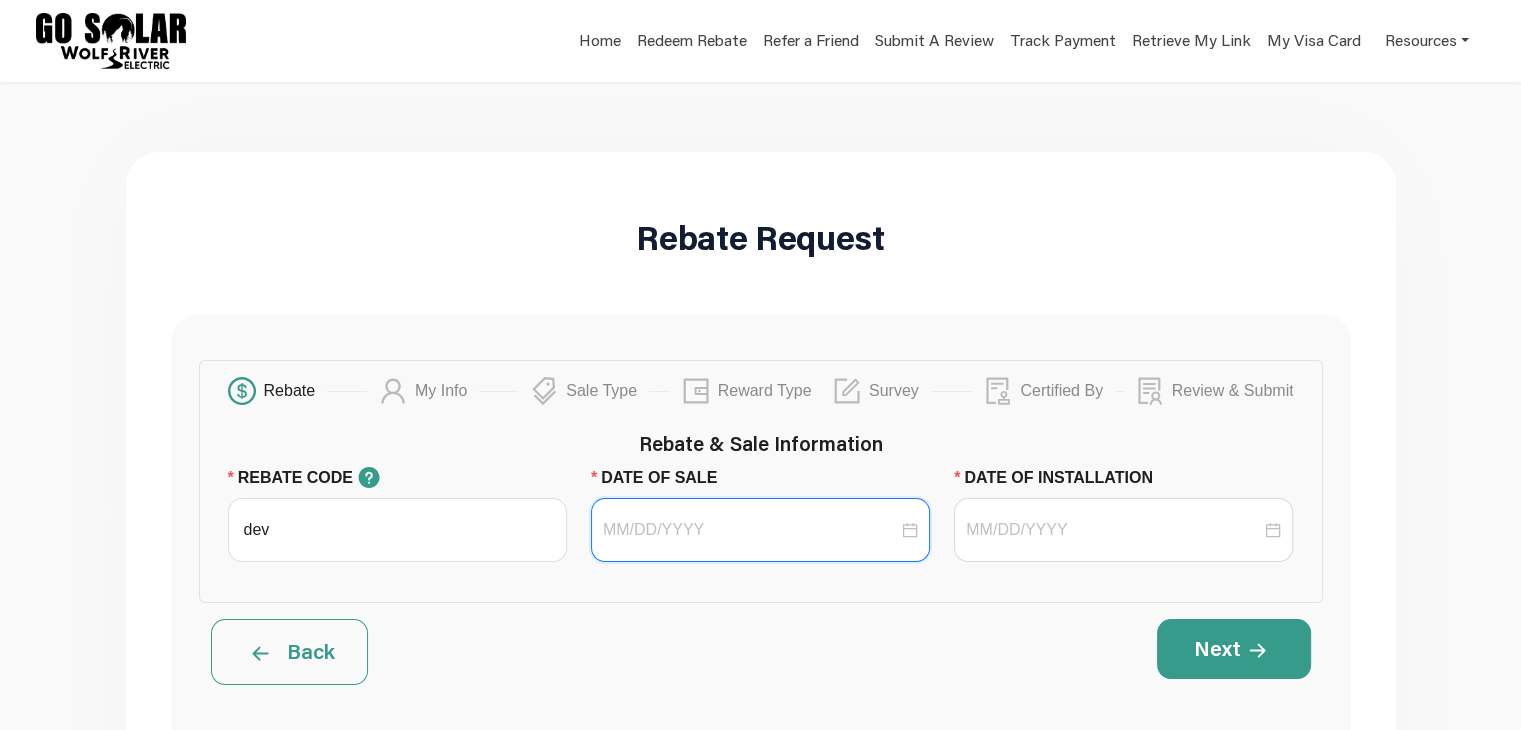 click on "DATE OF SALE" at bounding box center (750, 530) 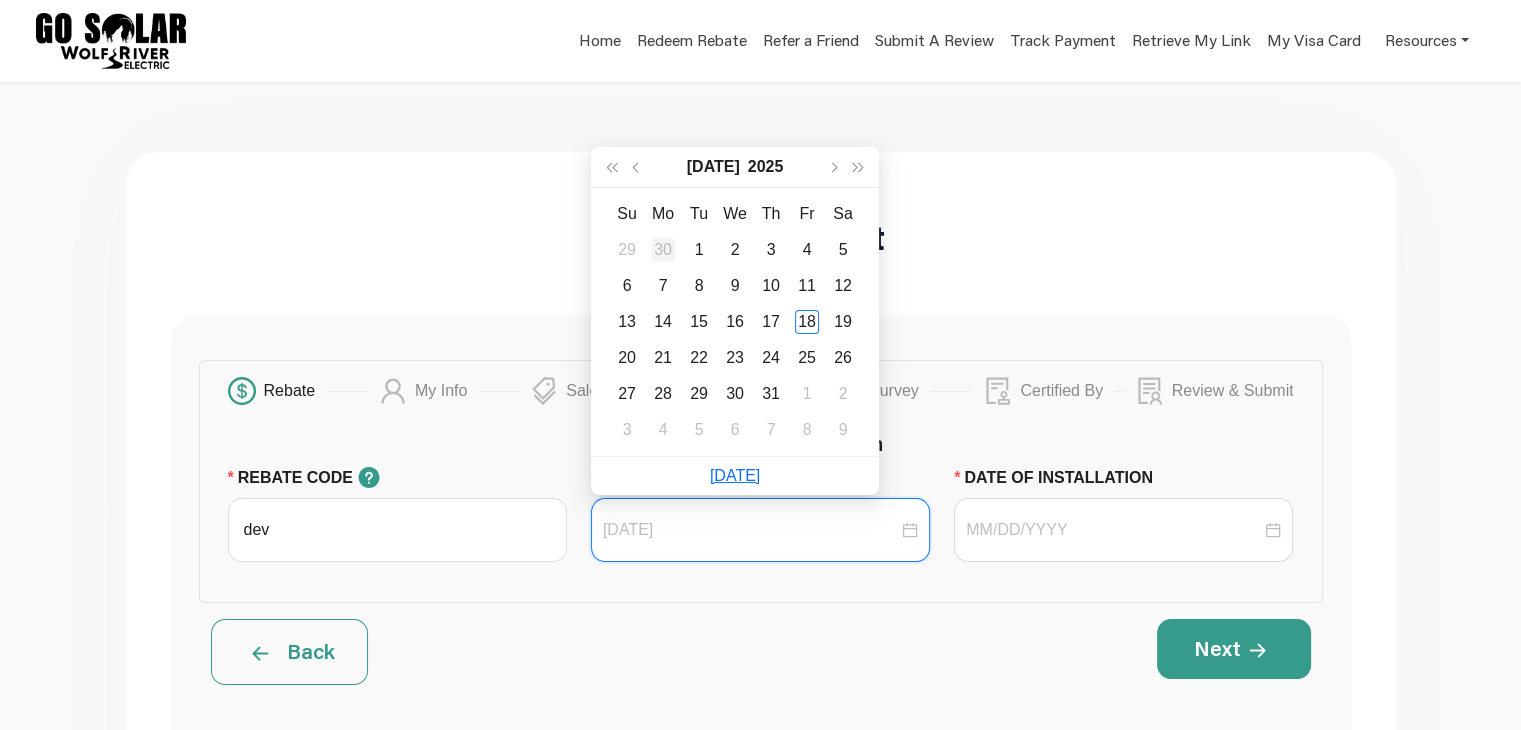 type on "[DATE]" 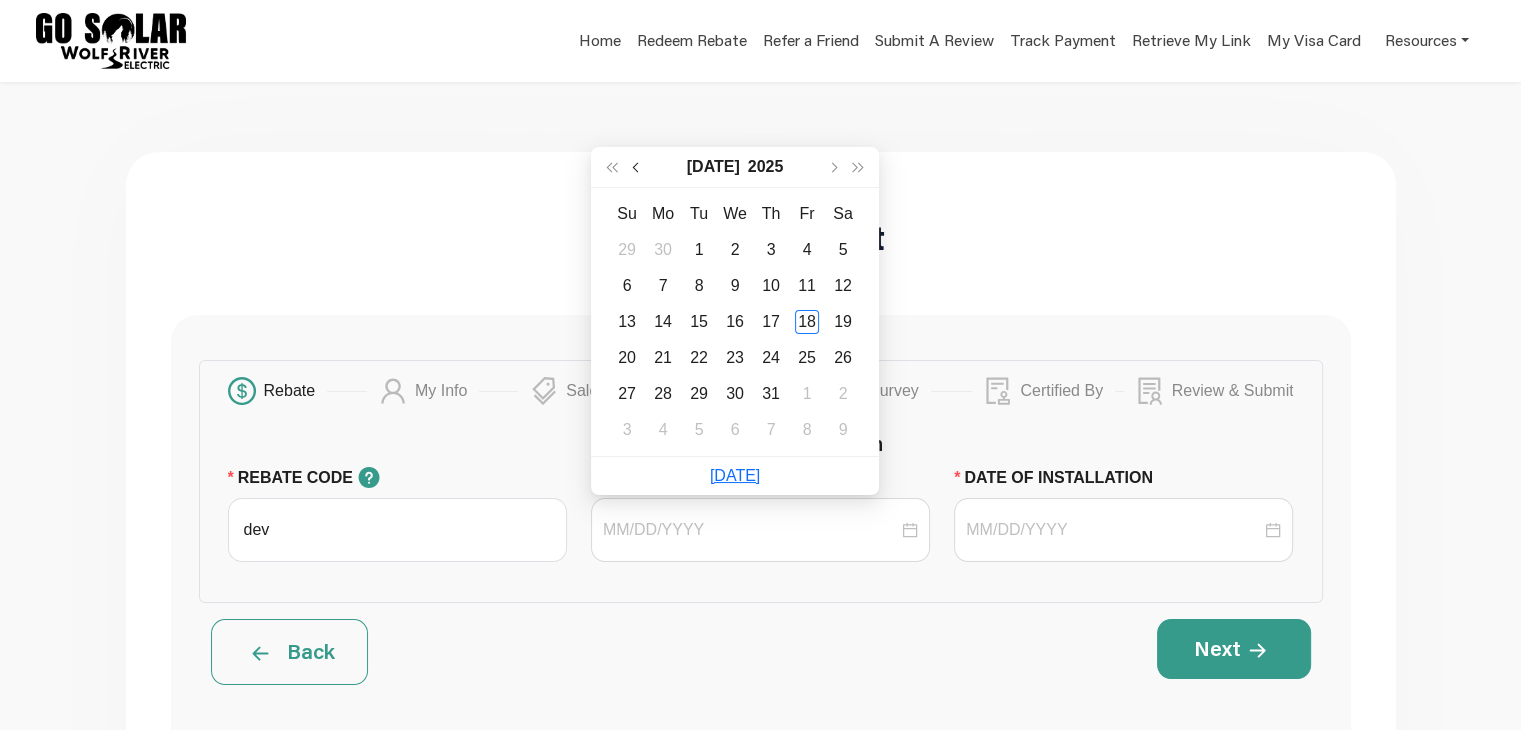 click at bounding box center (638, 167) 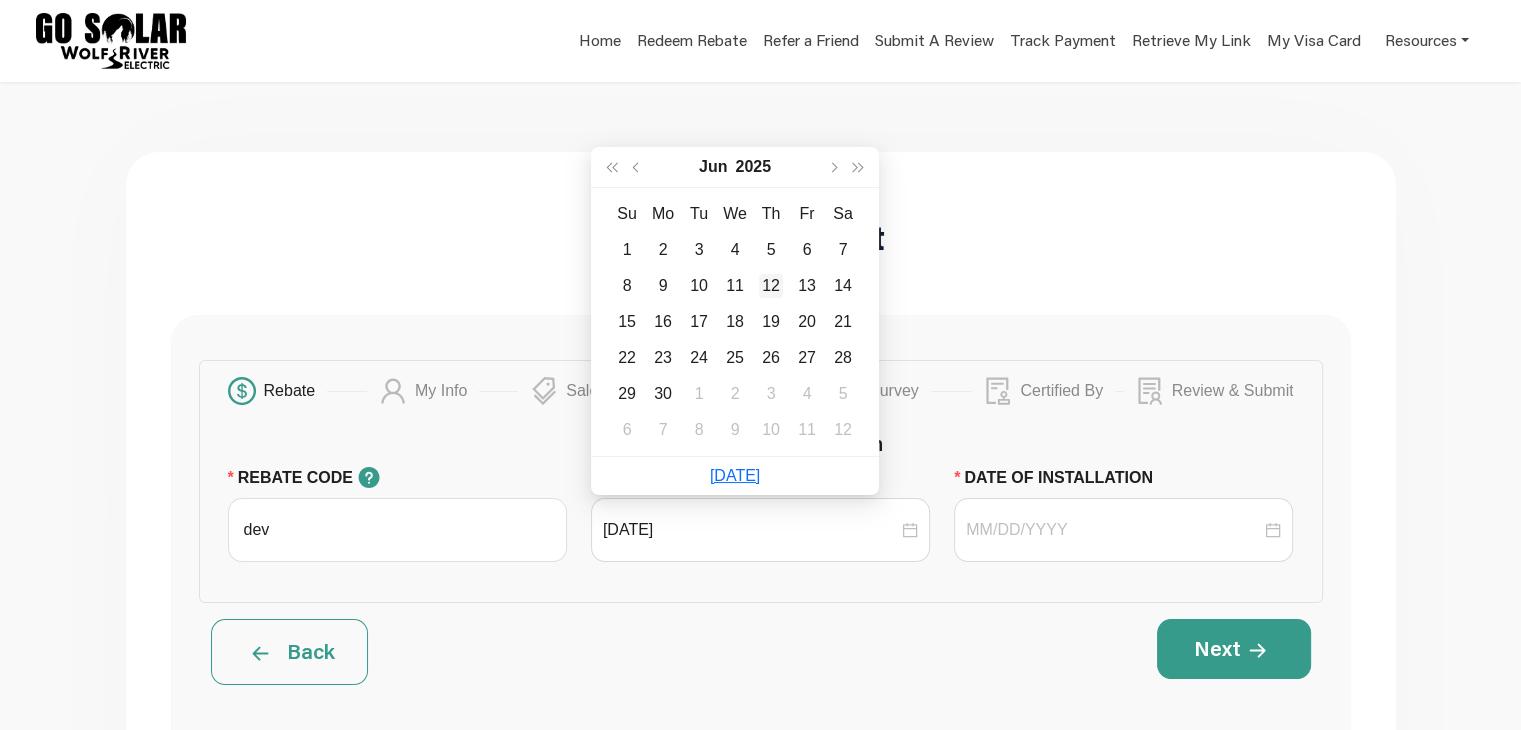 type on "[DATE]" 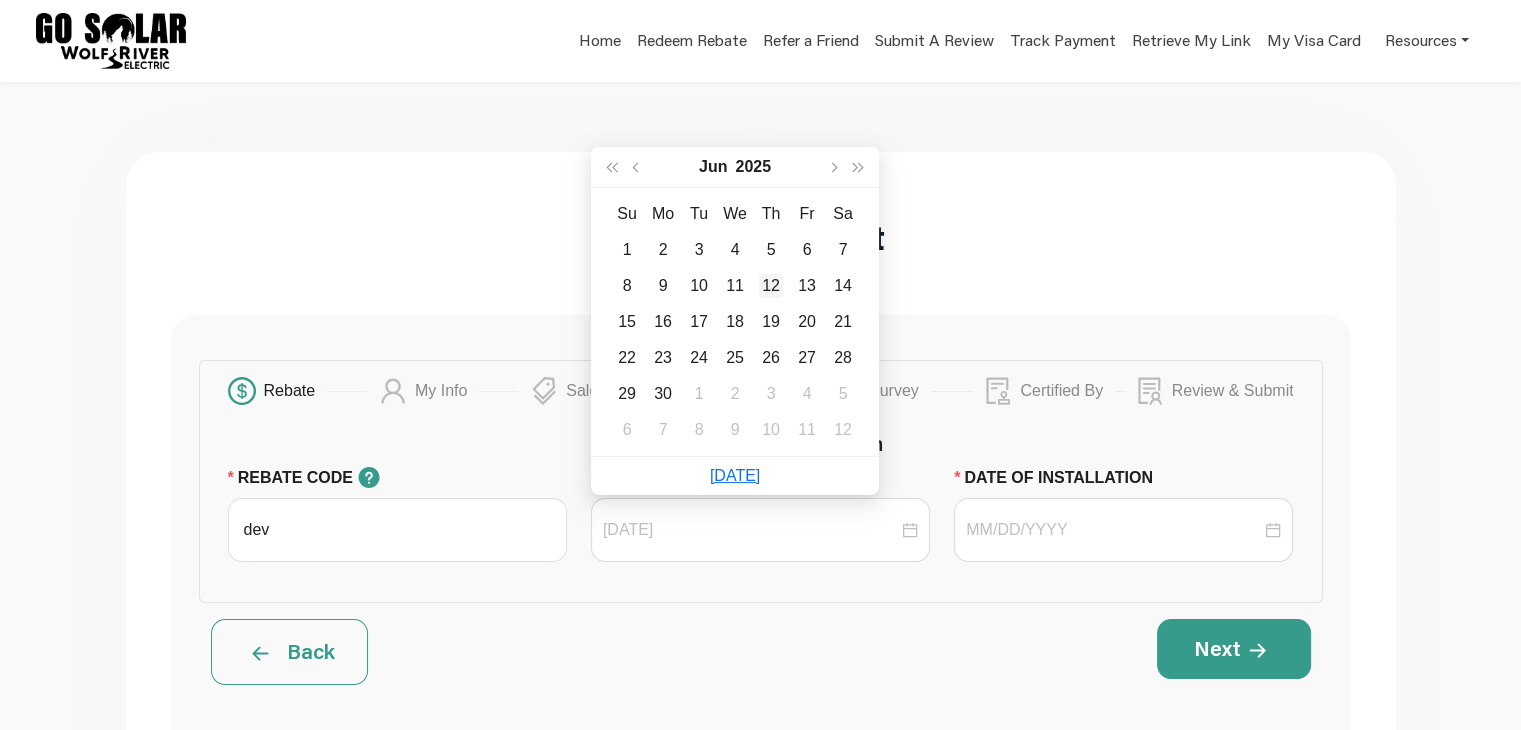 click on "12" at bounding box center (771, 286) 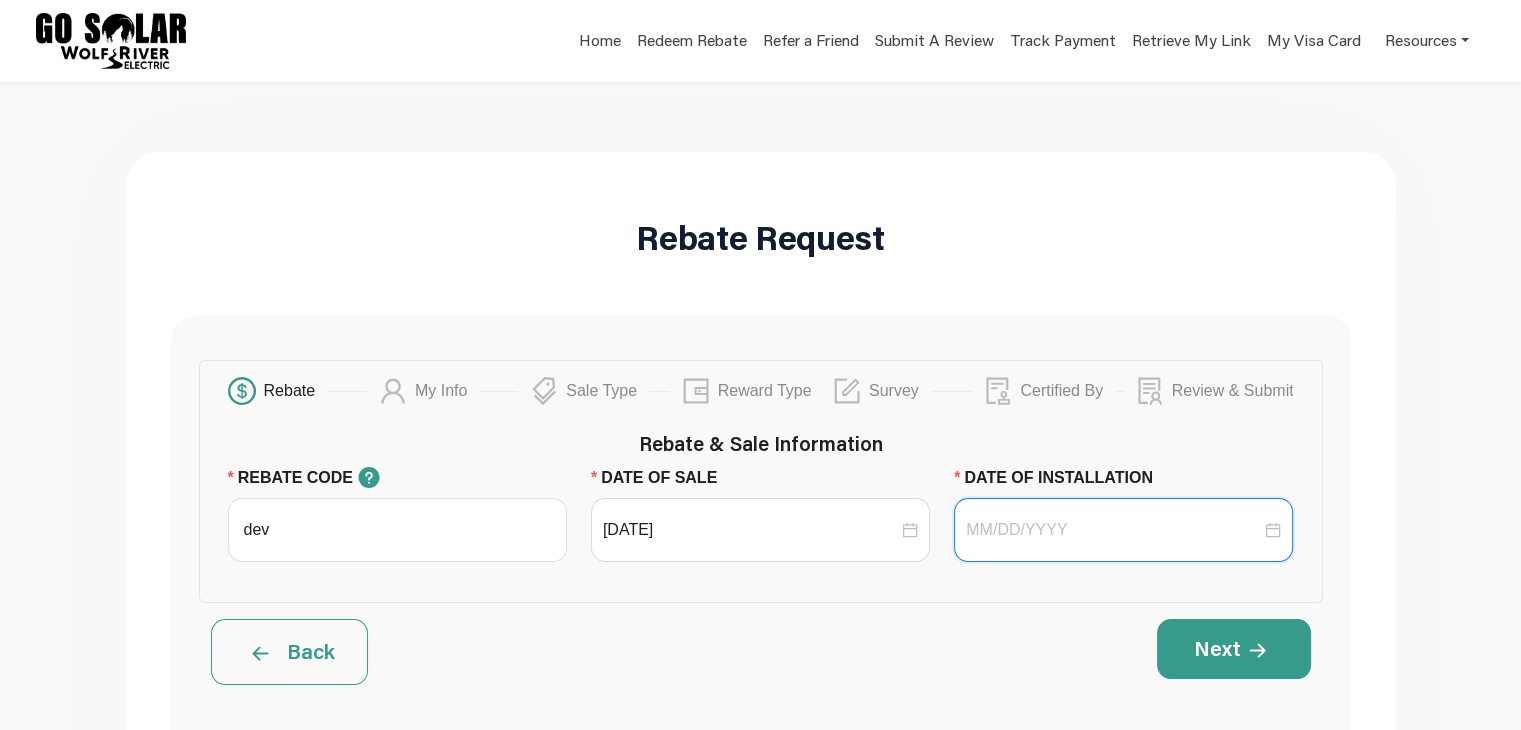 click on "DATE OF INSTALLATION" at bounding box center (1113, 530) 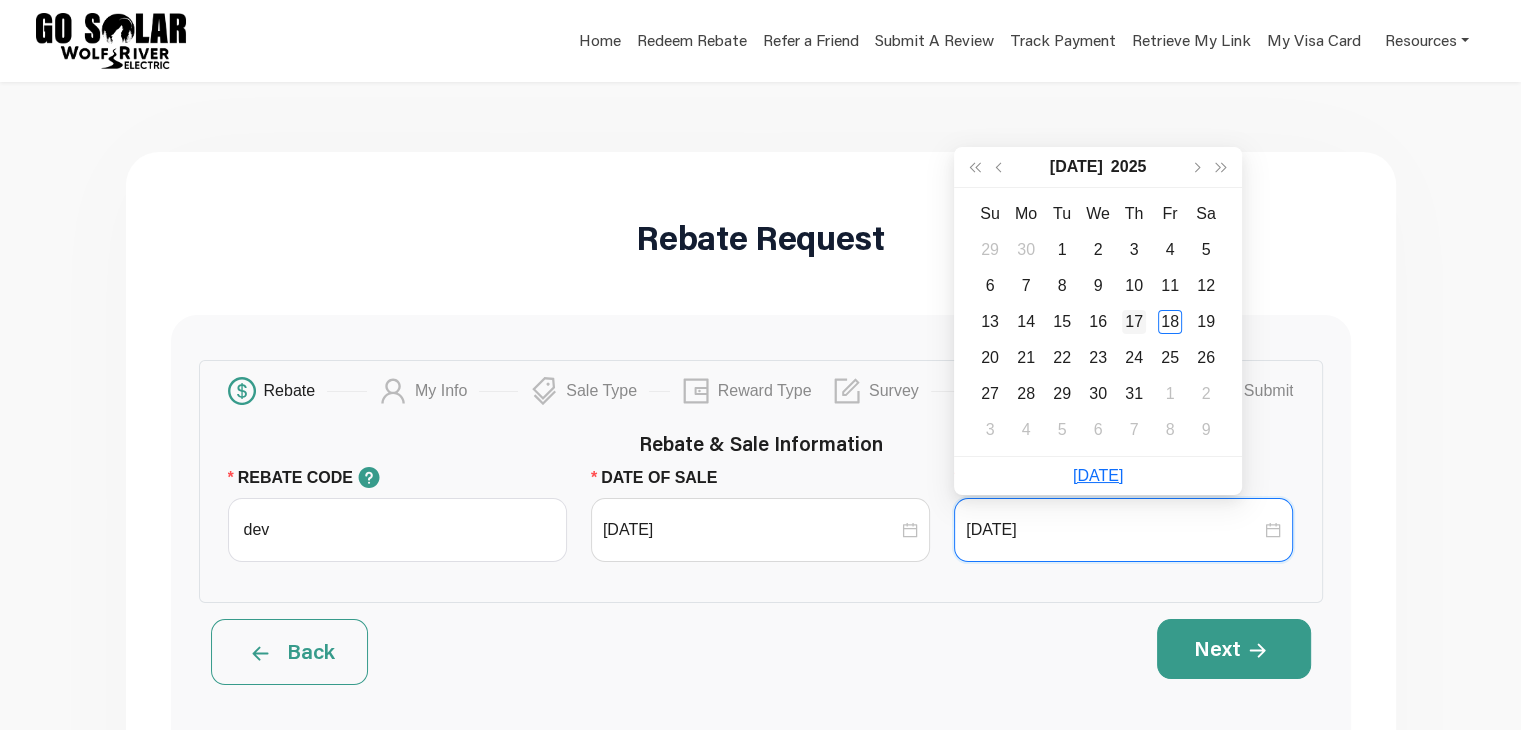 type on "[DATE]" 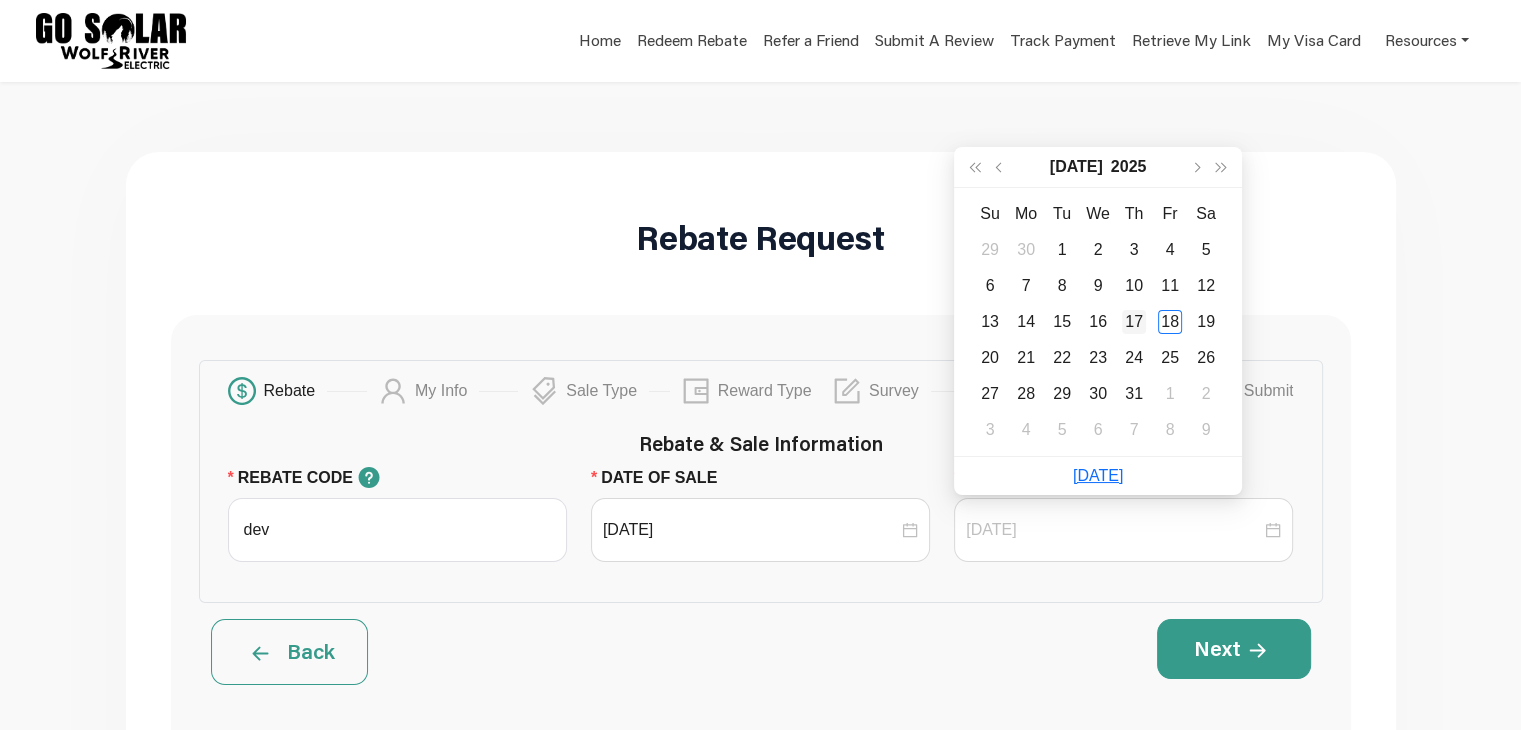 click on "17" at bounding box center [1134, 322] 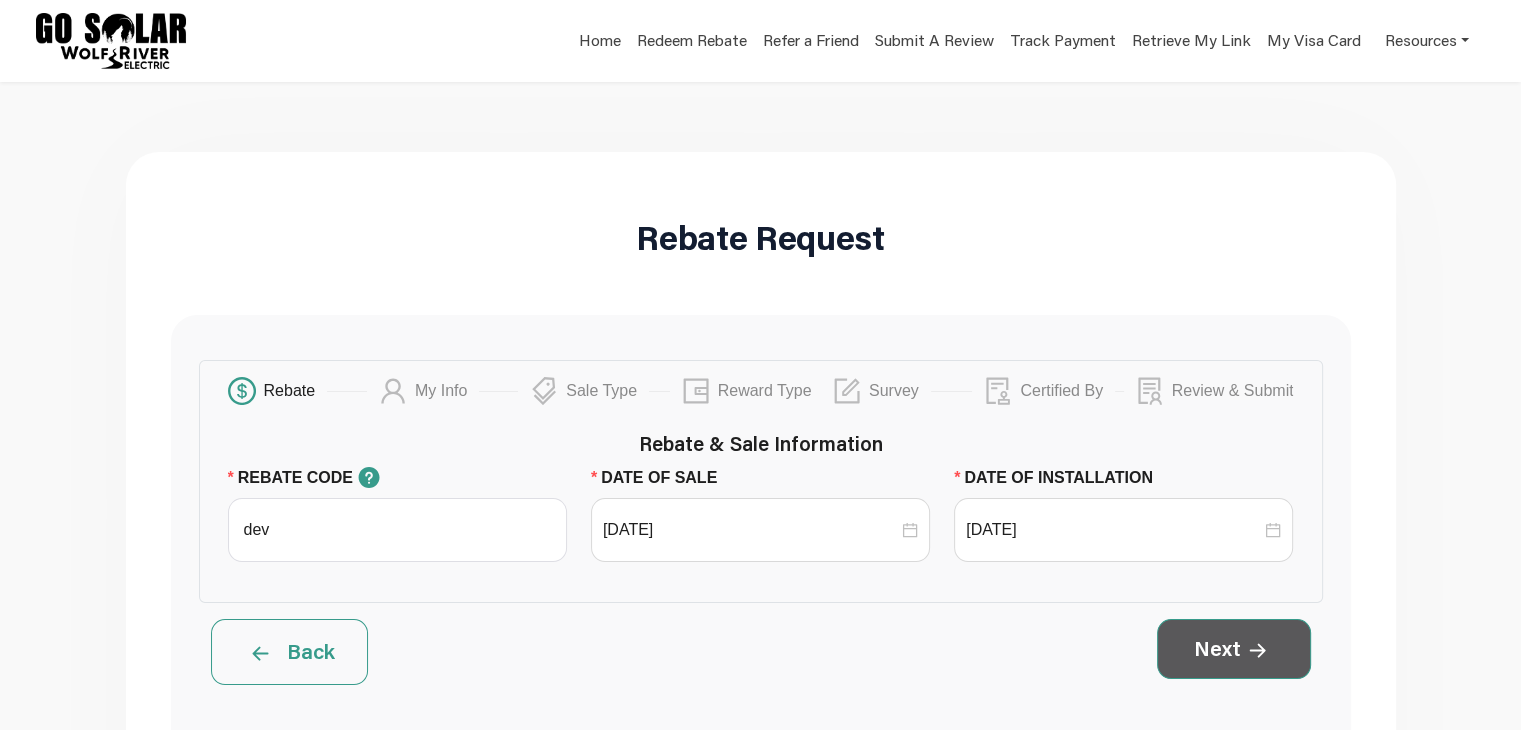 click on "Next" at bounding box center (1234, 649) 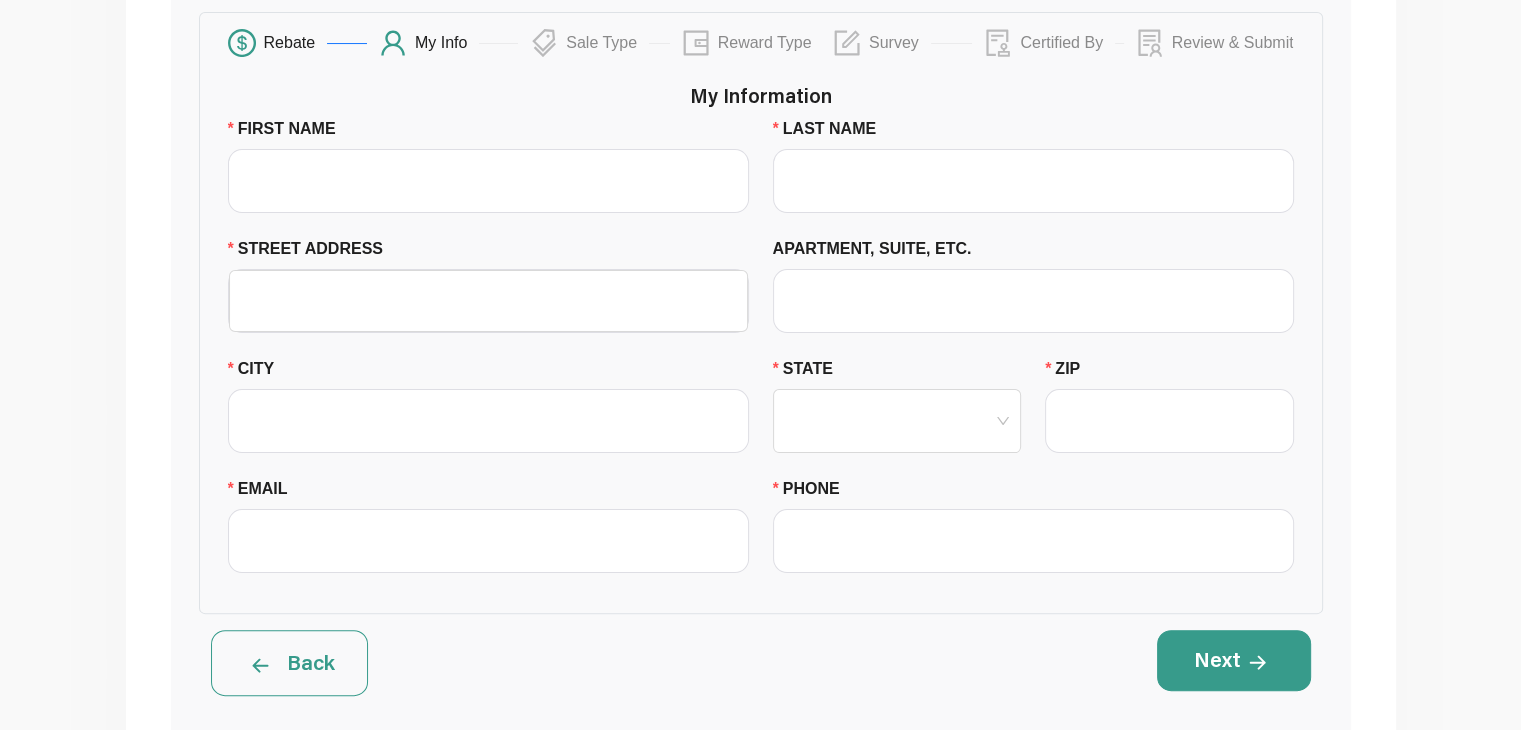 scroll, scrollTop: 406, scrollLeft: 0, axis: vertical 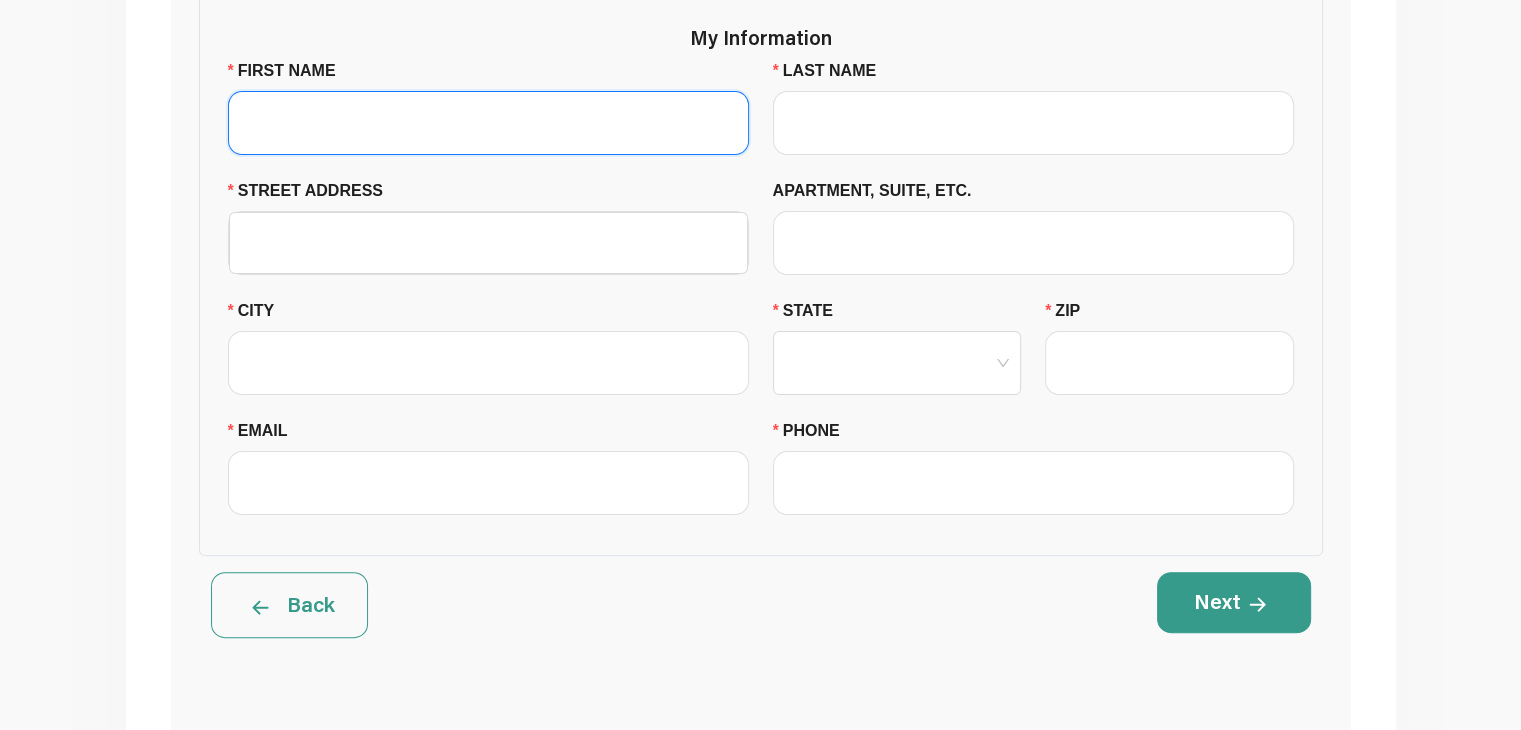 drag, startPoint x: 259, startPoint y: 120, endPoint x: 367, endPoint y: 173, distance: 120.30378 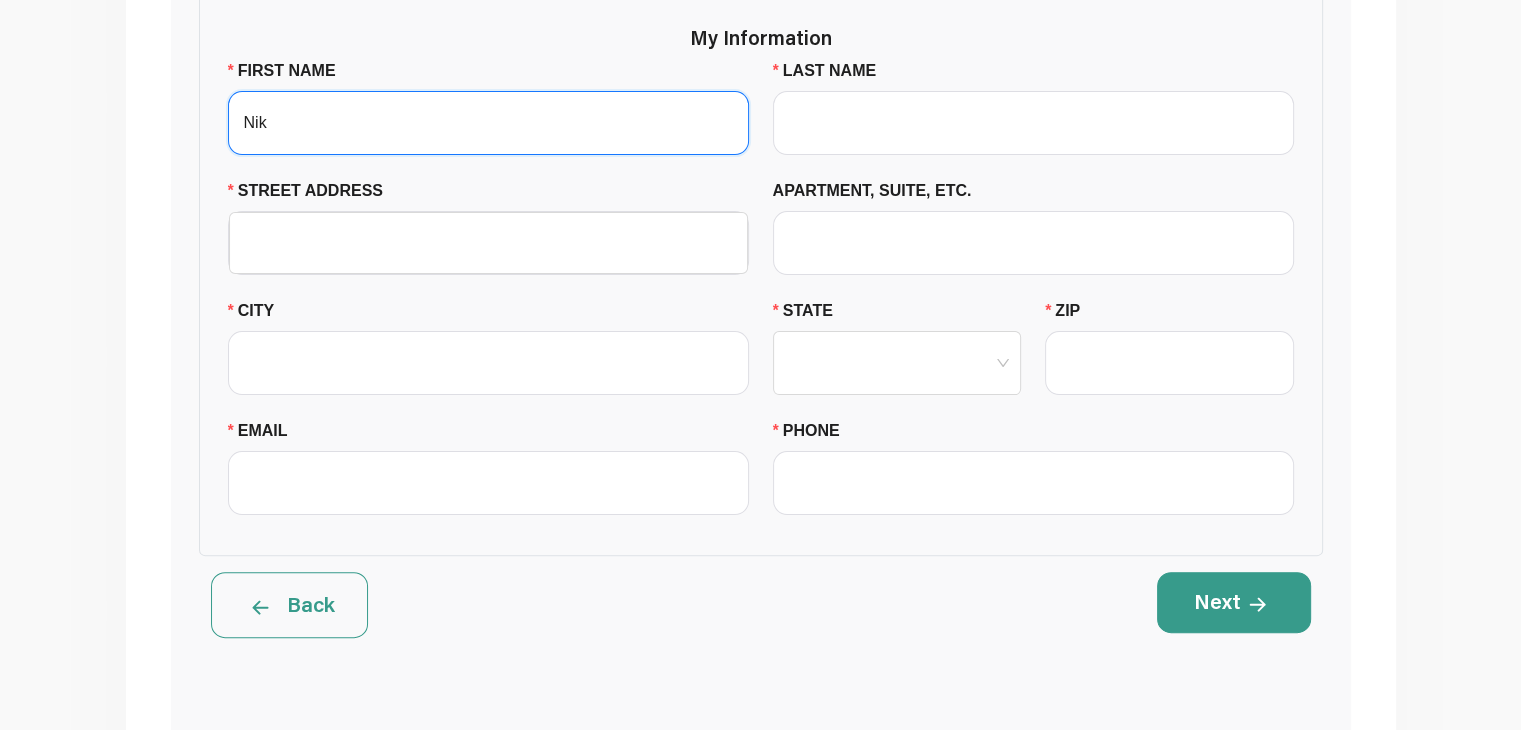 click on "Nik" at bounding box center (488, 123) 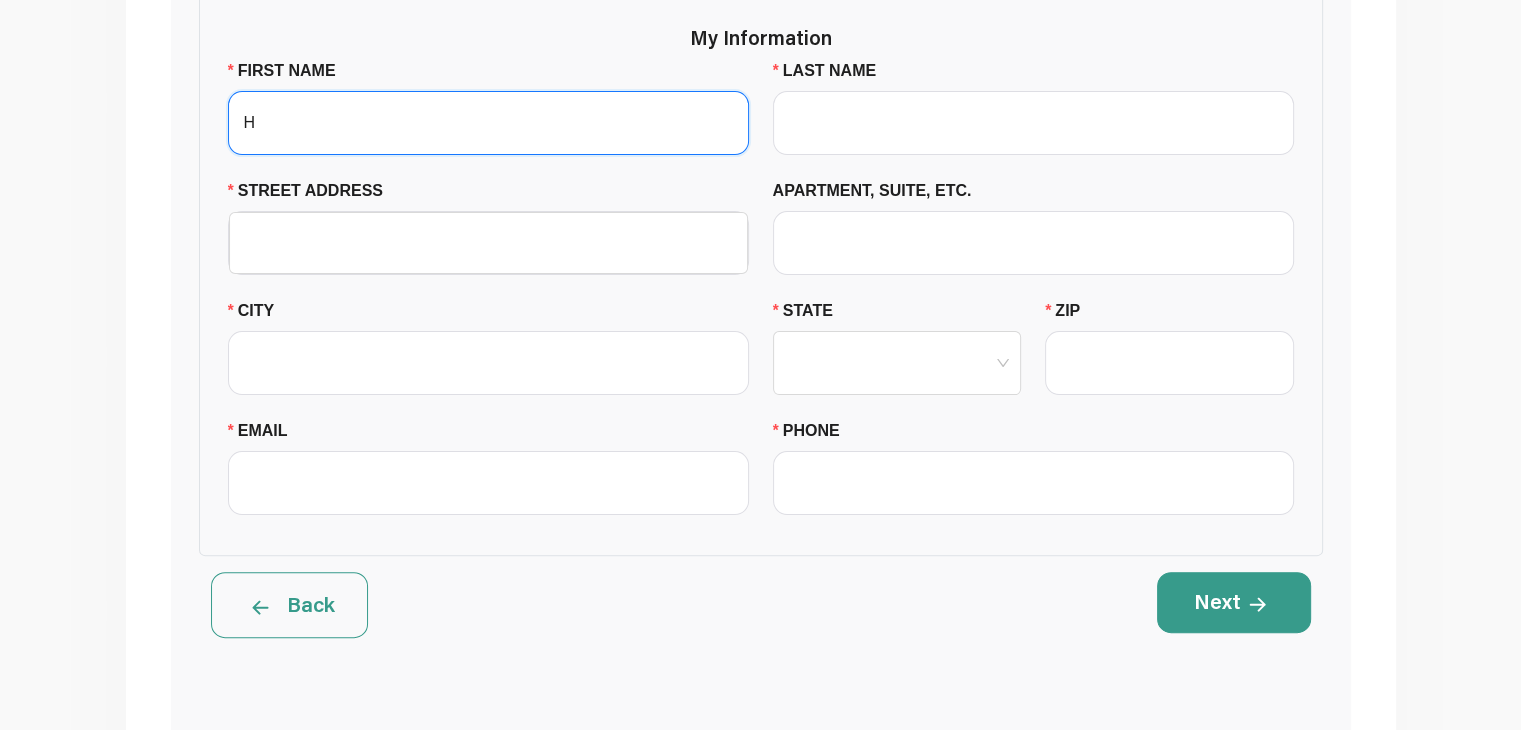 type on "[PERSON_NAME]" 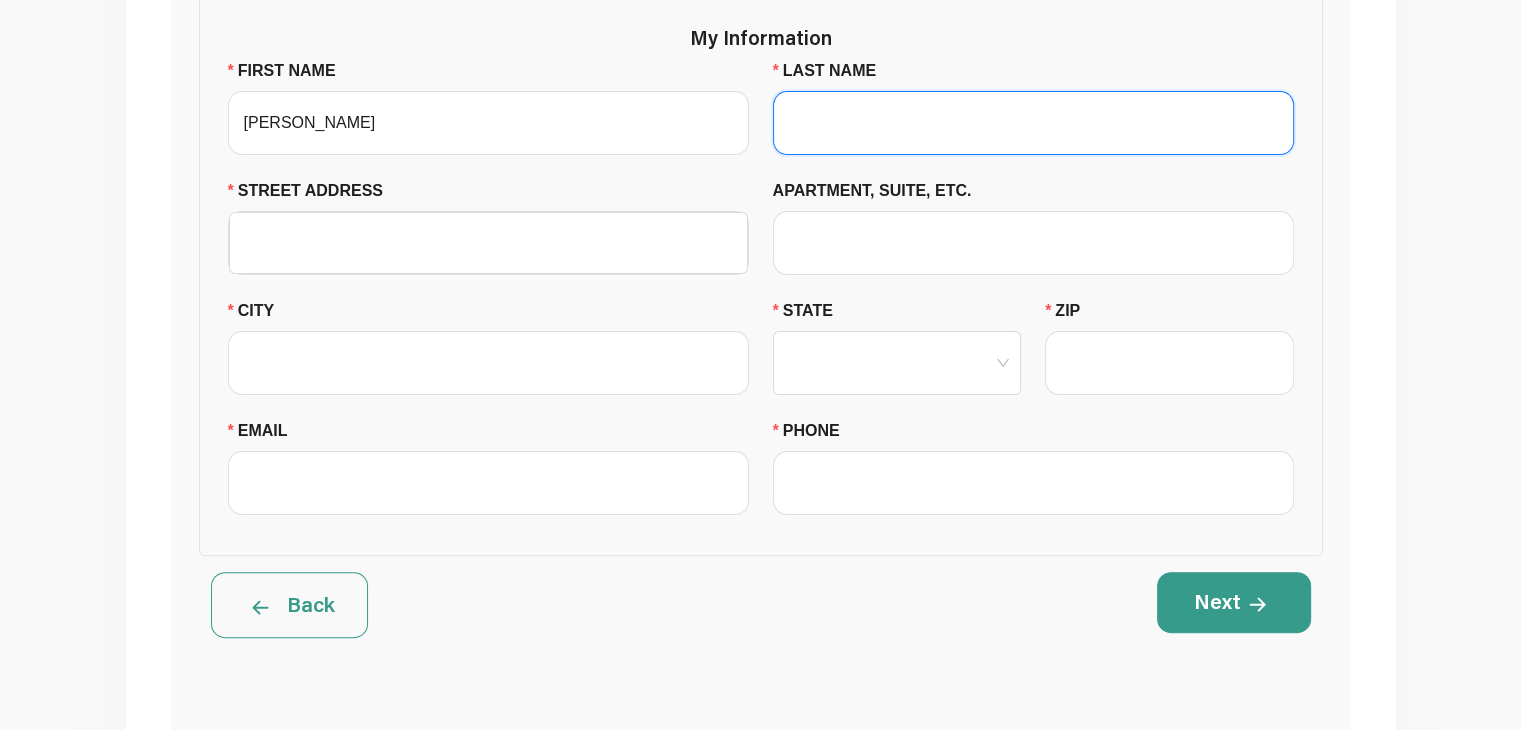 drag, startPoint x: 811, startPoint y: 133, endPoint x: 900, endPoint y: 189, distance: 105.15227 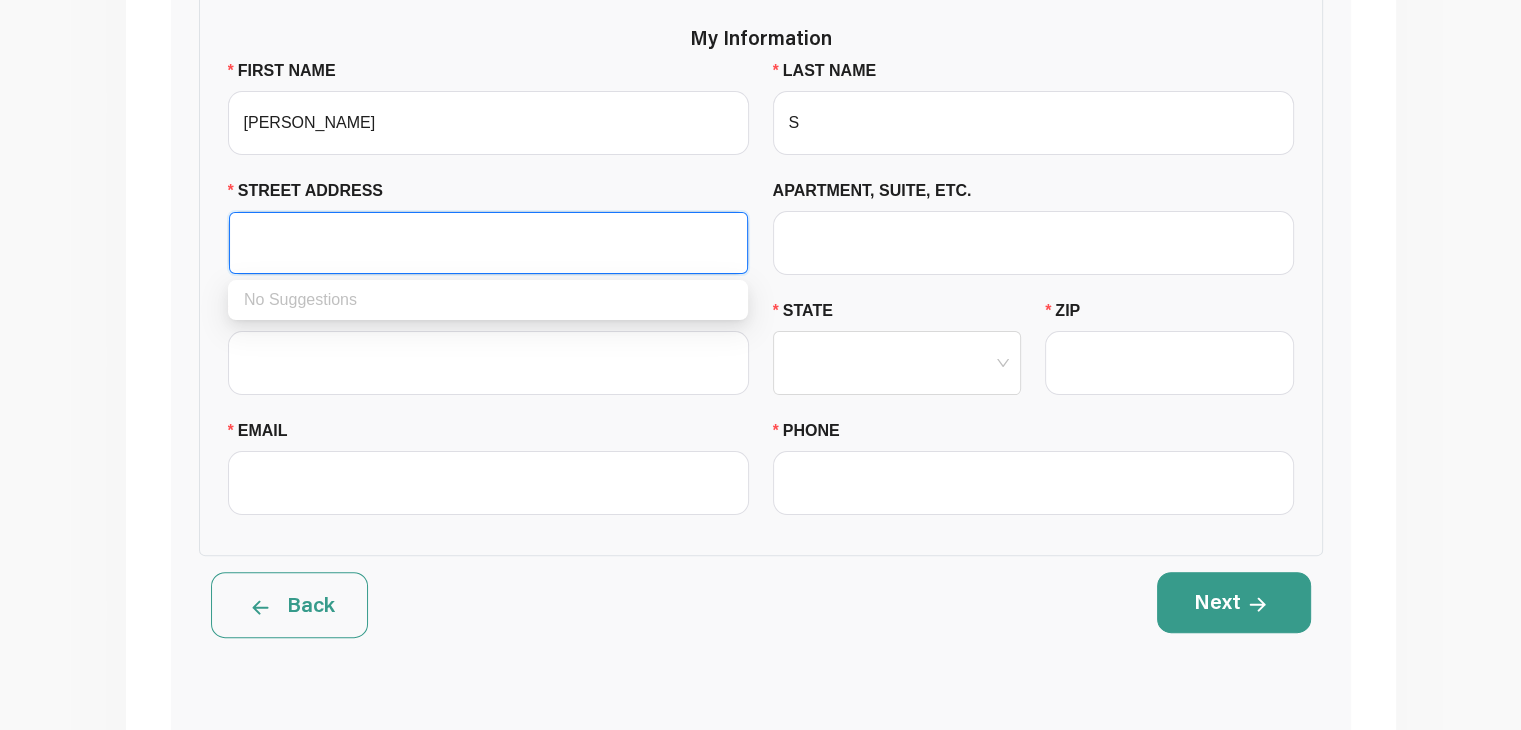 click on "STREET ADDRESS" at bounding box center (488, 243) 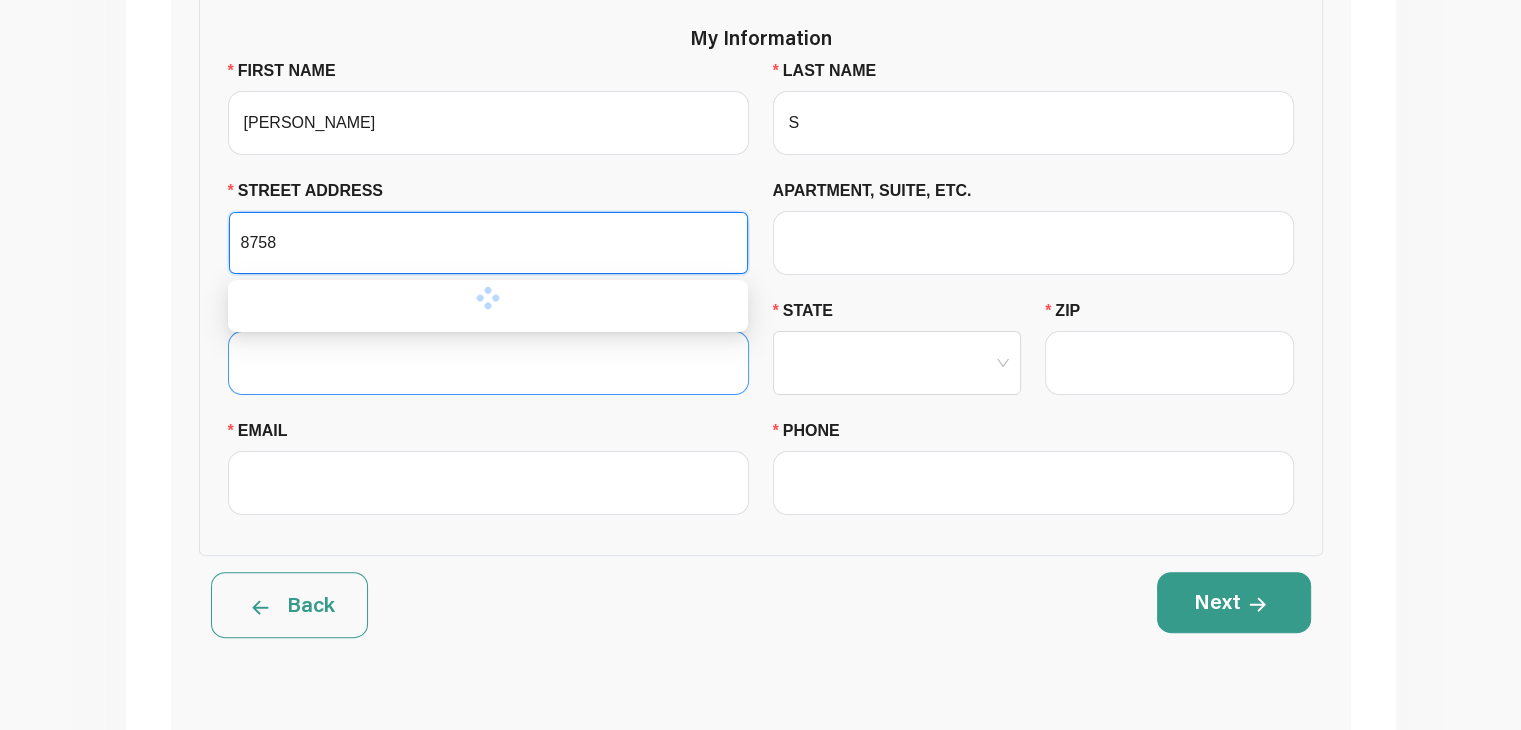 type on "8758" 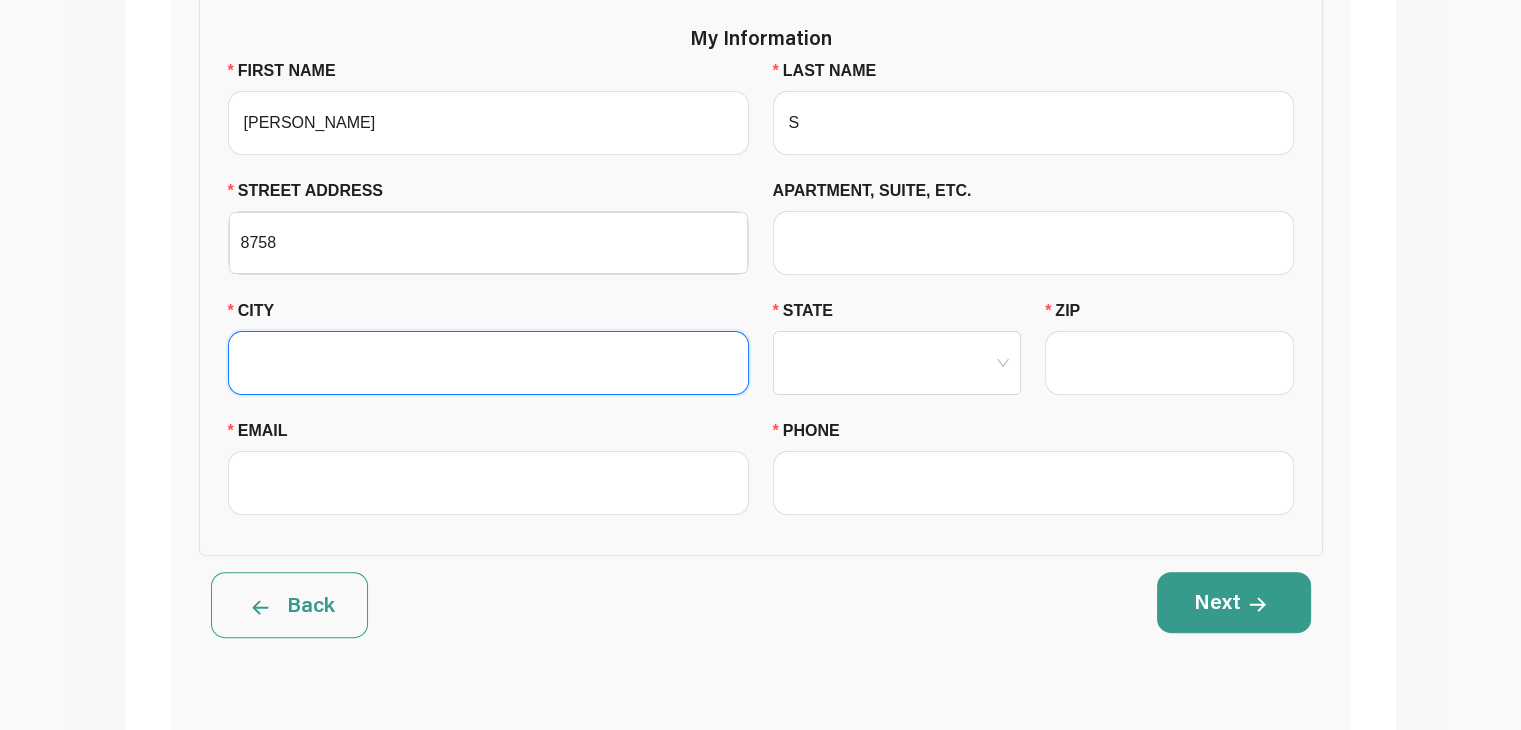 drag, startPoint x: 461, startPoint y: 367, endPoint x: 414, endPoint y: 448, distance: 93.64828 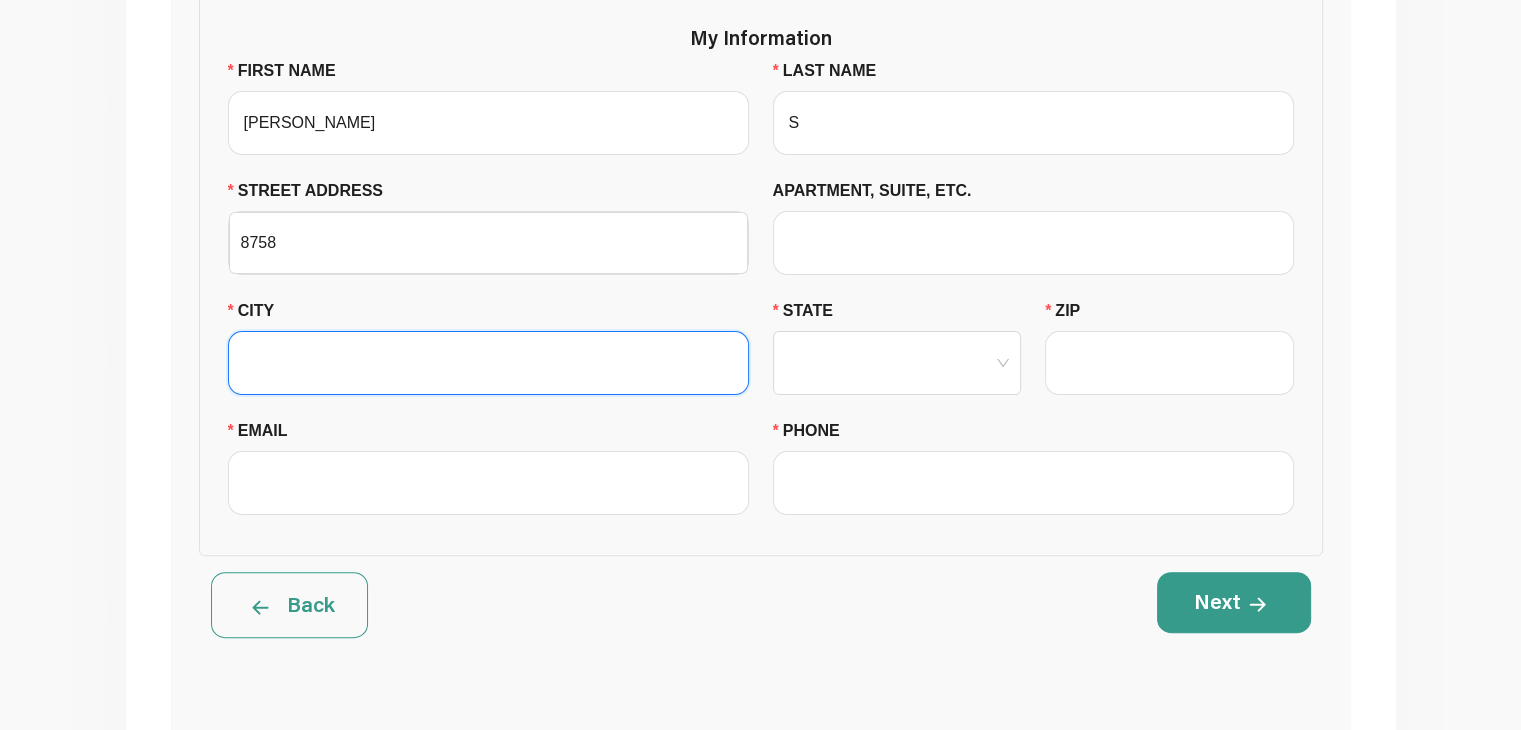 click on "FIRST NAME [PERSON_NAME] LAST NAME S STREET ADDRESS [STREET_ADDRESS], ETC. CITY STATE ZIP EMAIL PHONE" at bounding box center (761, 299) 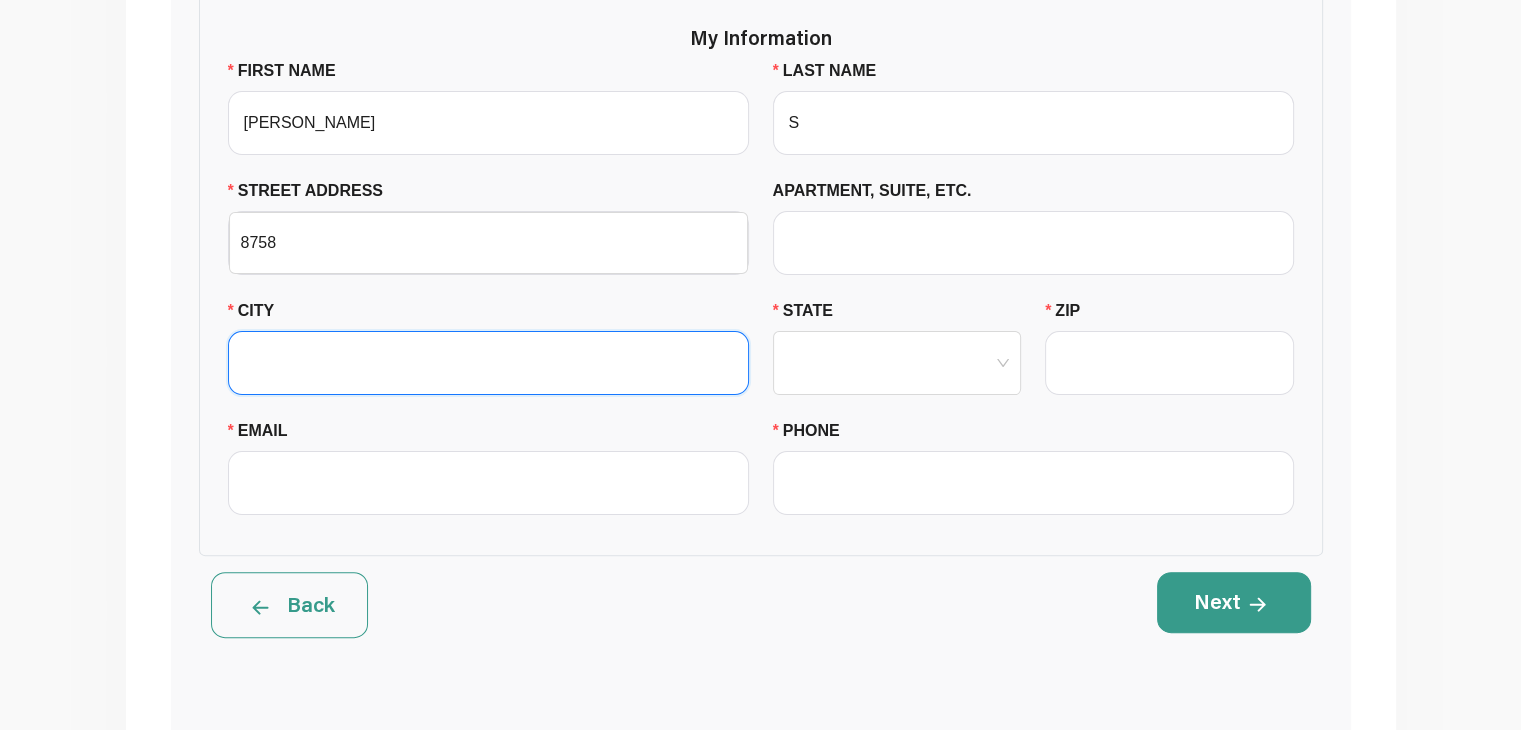 type on "NY" 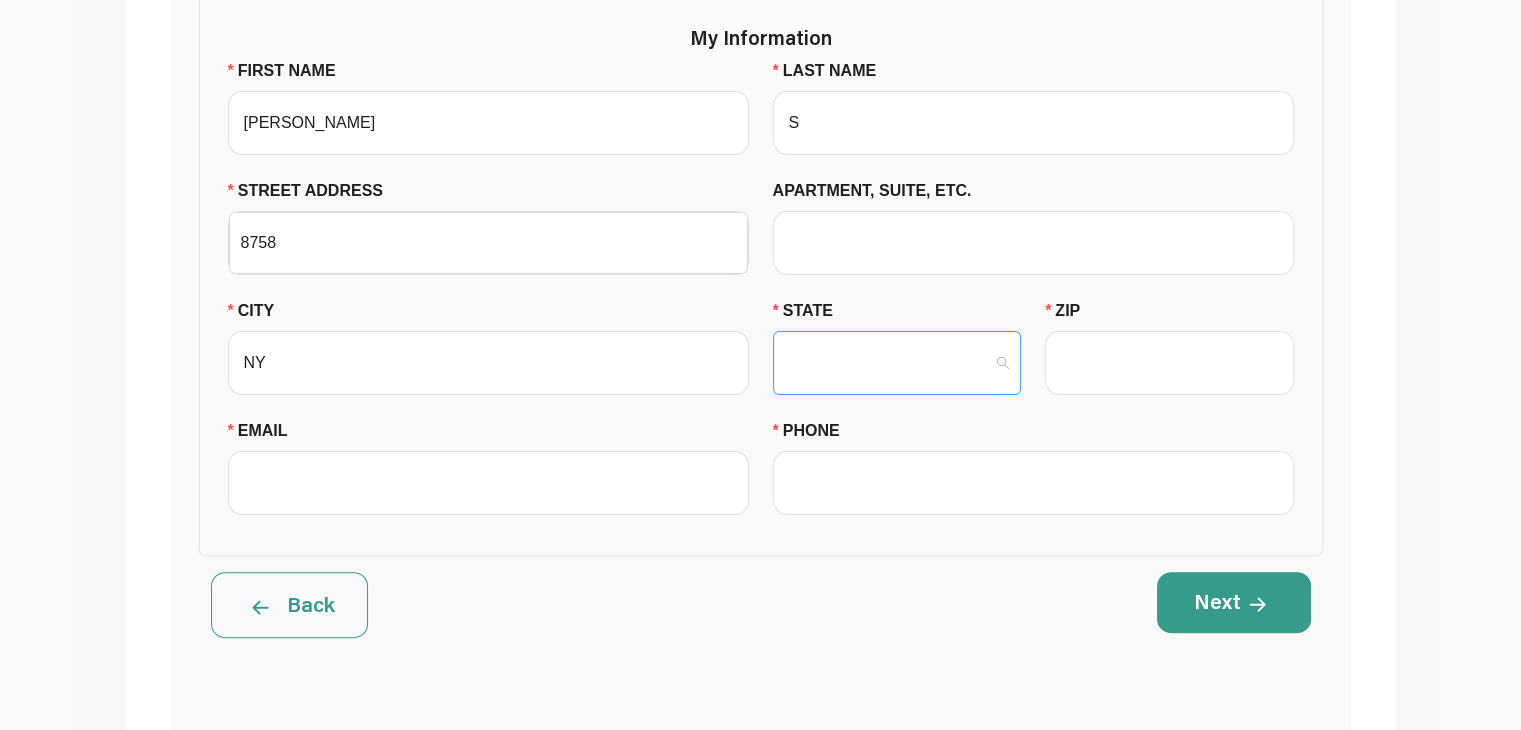 click on "STATE" at bounding box center (897, 363) 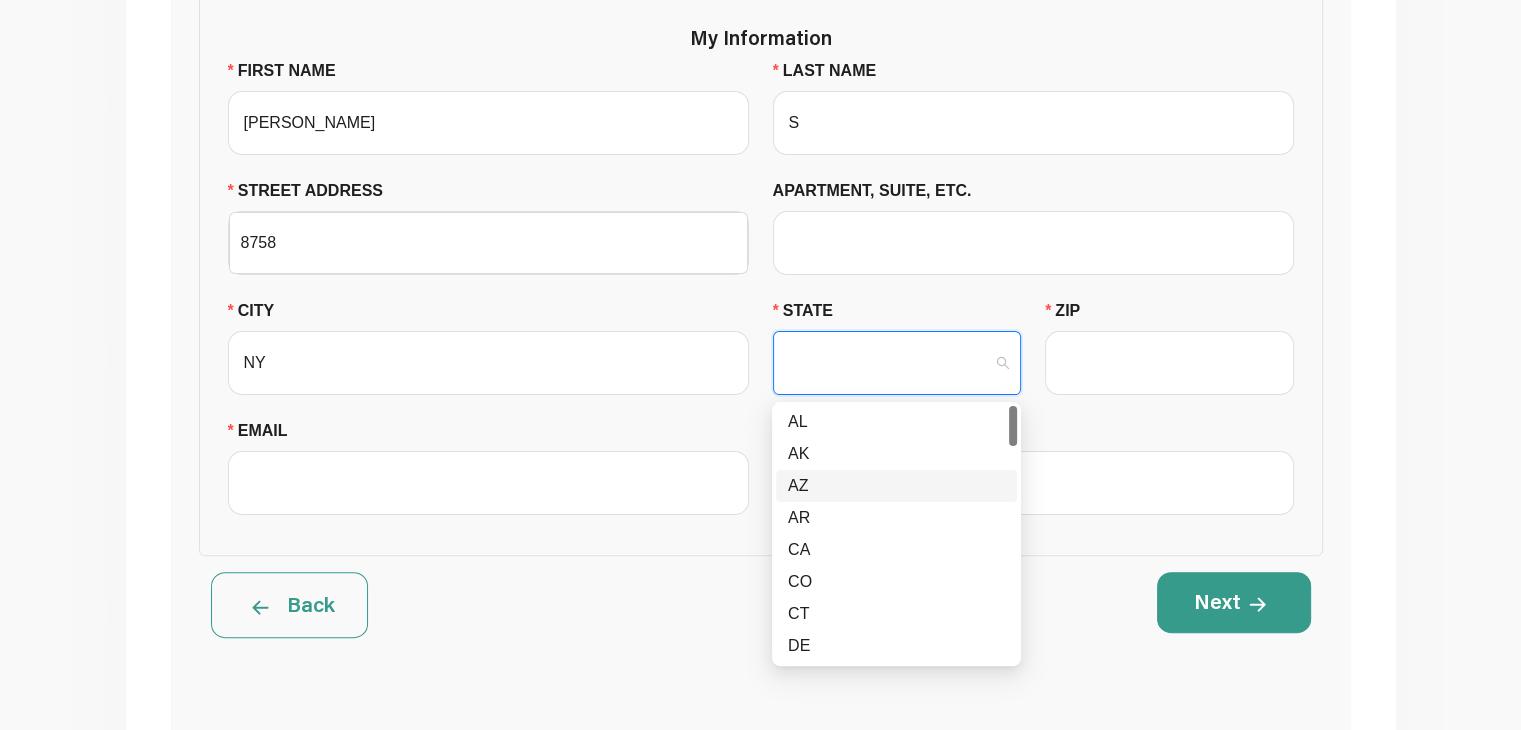 click on "AZ" at bounding box center [896, 486] 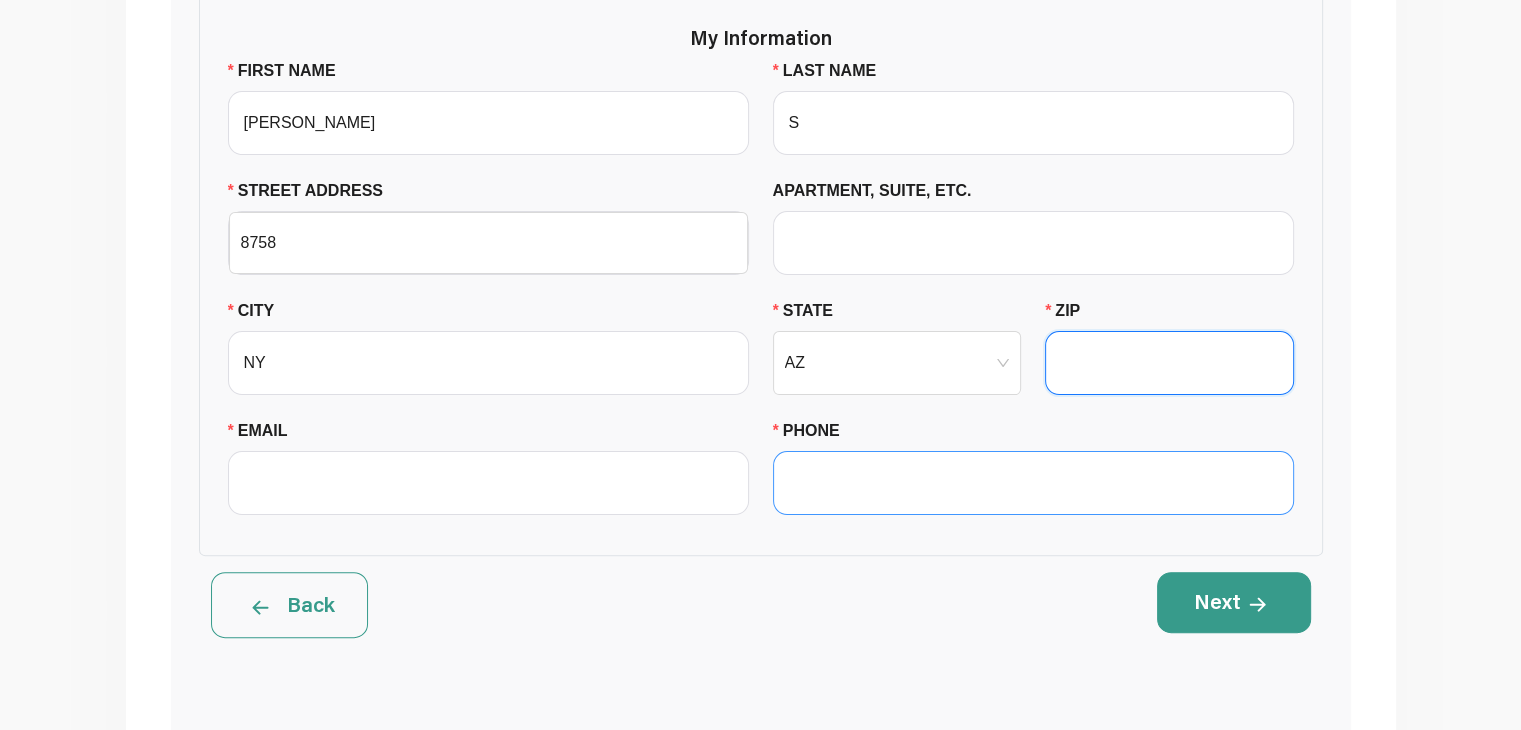 drag, startPoint x: 1061, startPoint y: 394, endPoint x: 1219, endPoint y: 469, distance: 174.89711 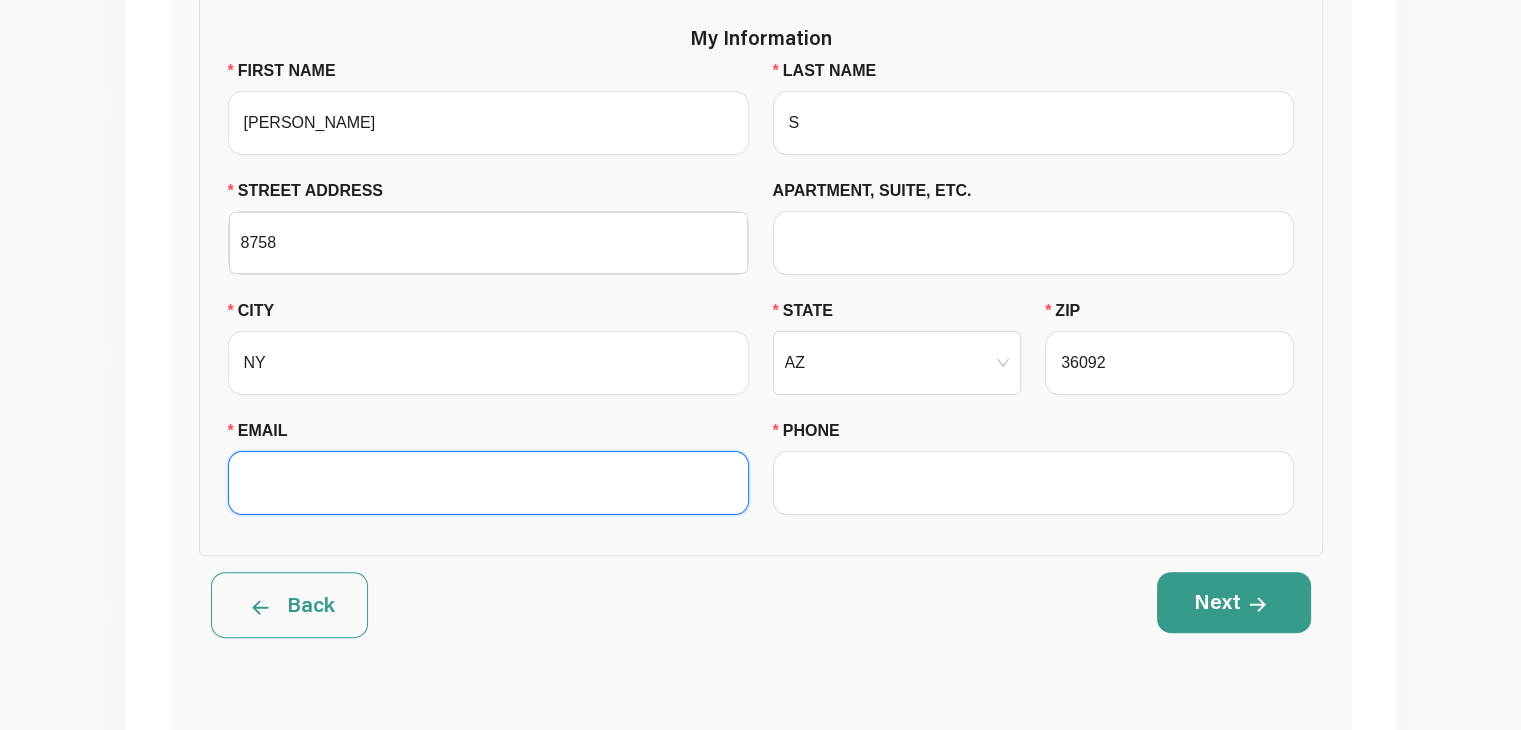 click on "EMAIL" at bounding box center [488, 483] 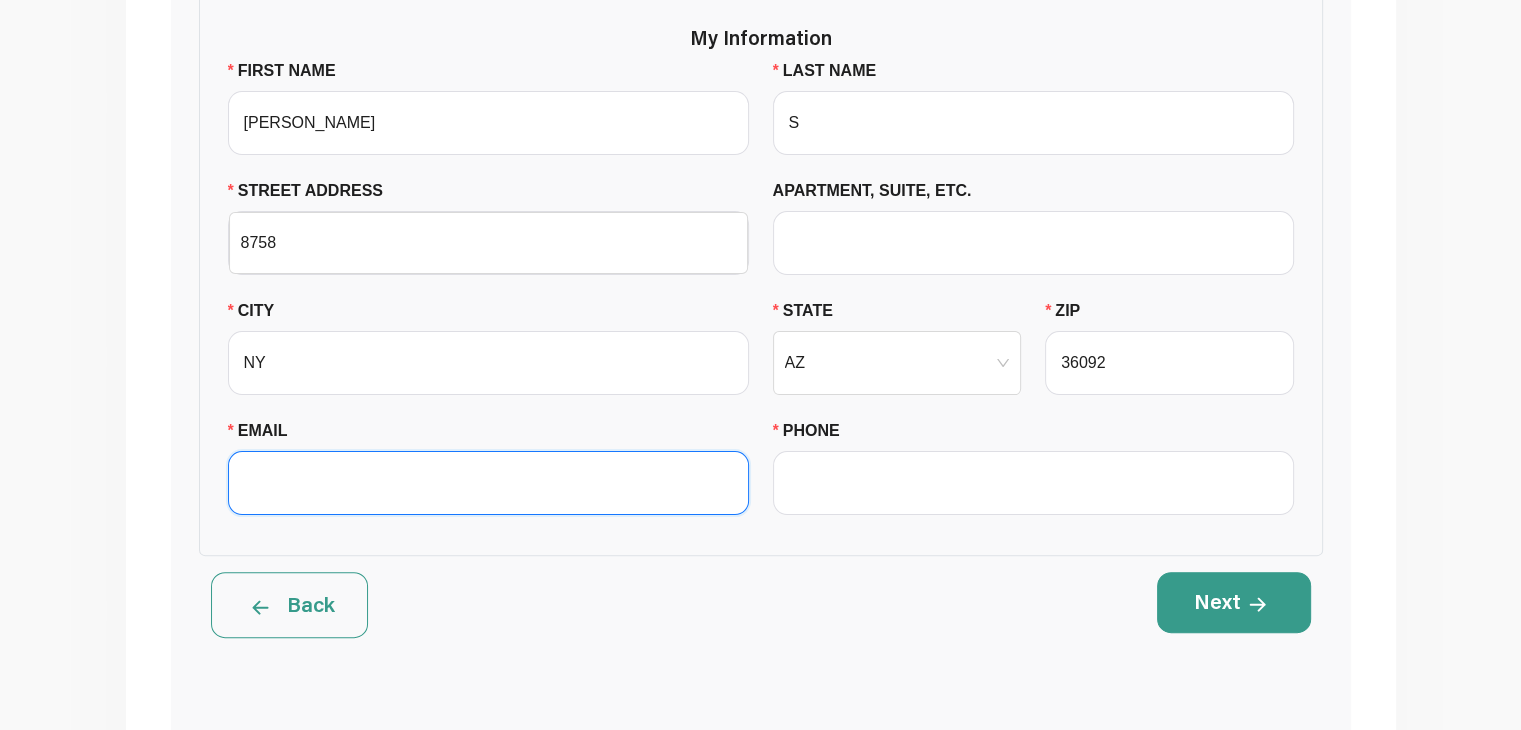 type on "[EMAIL_ADDRESS][DOMAIN_NAME]" 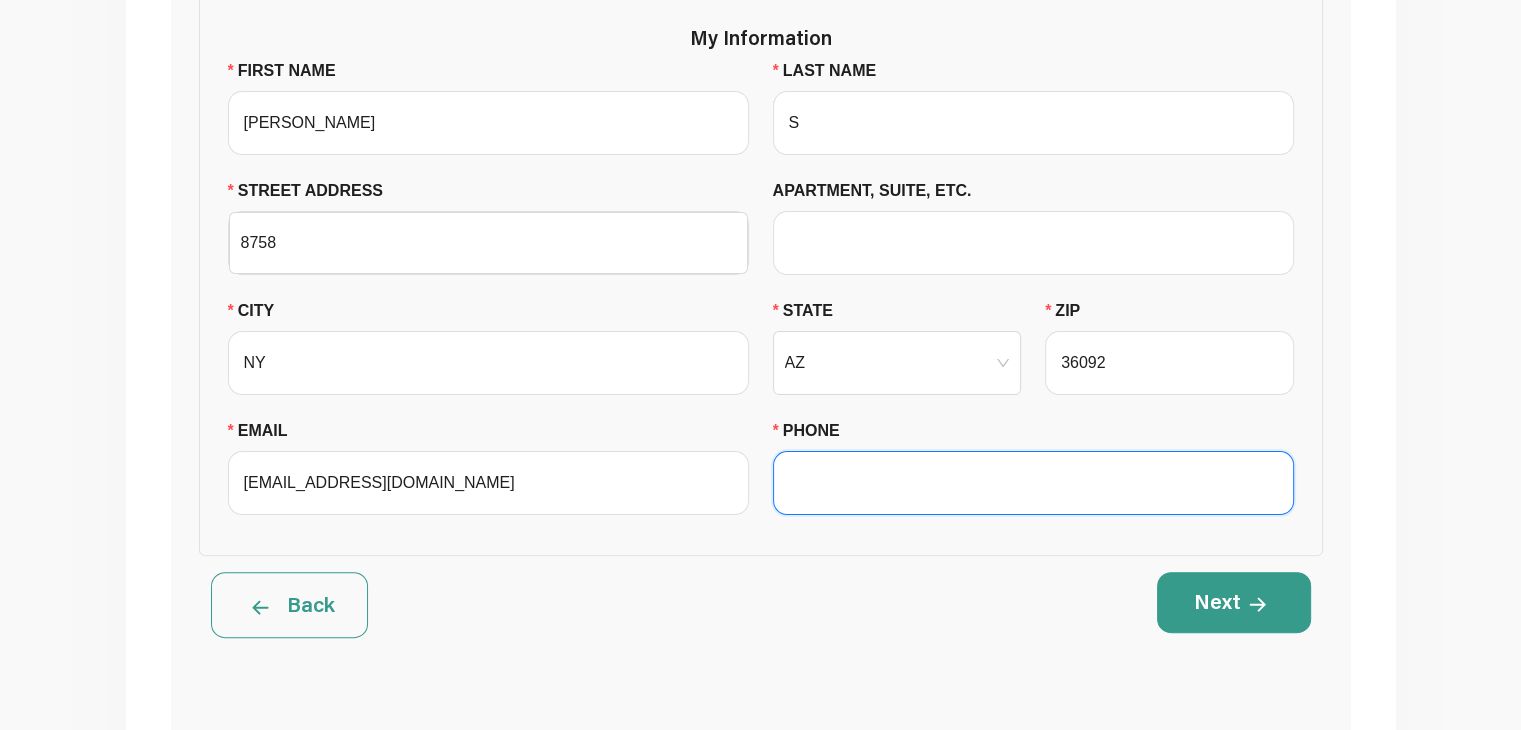 click on "PHONE" at bounding box center [1033, 483] 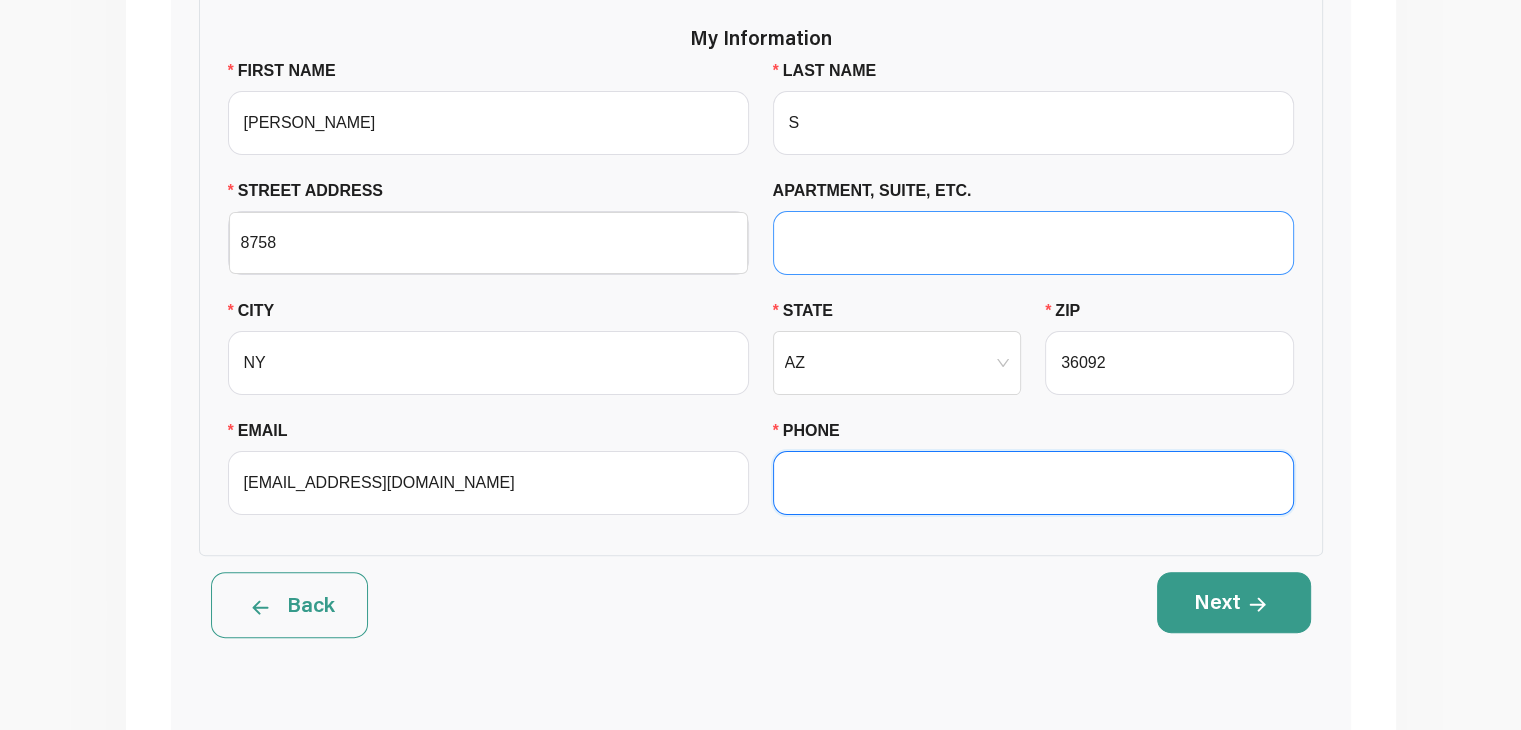 type on "9776643323" 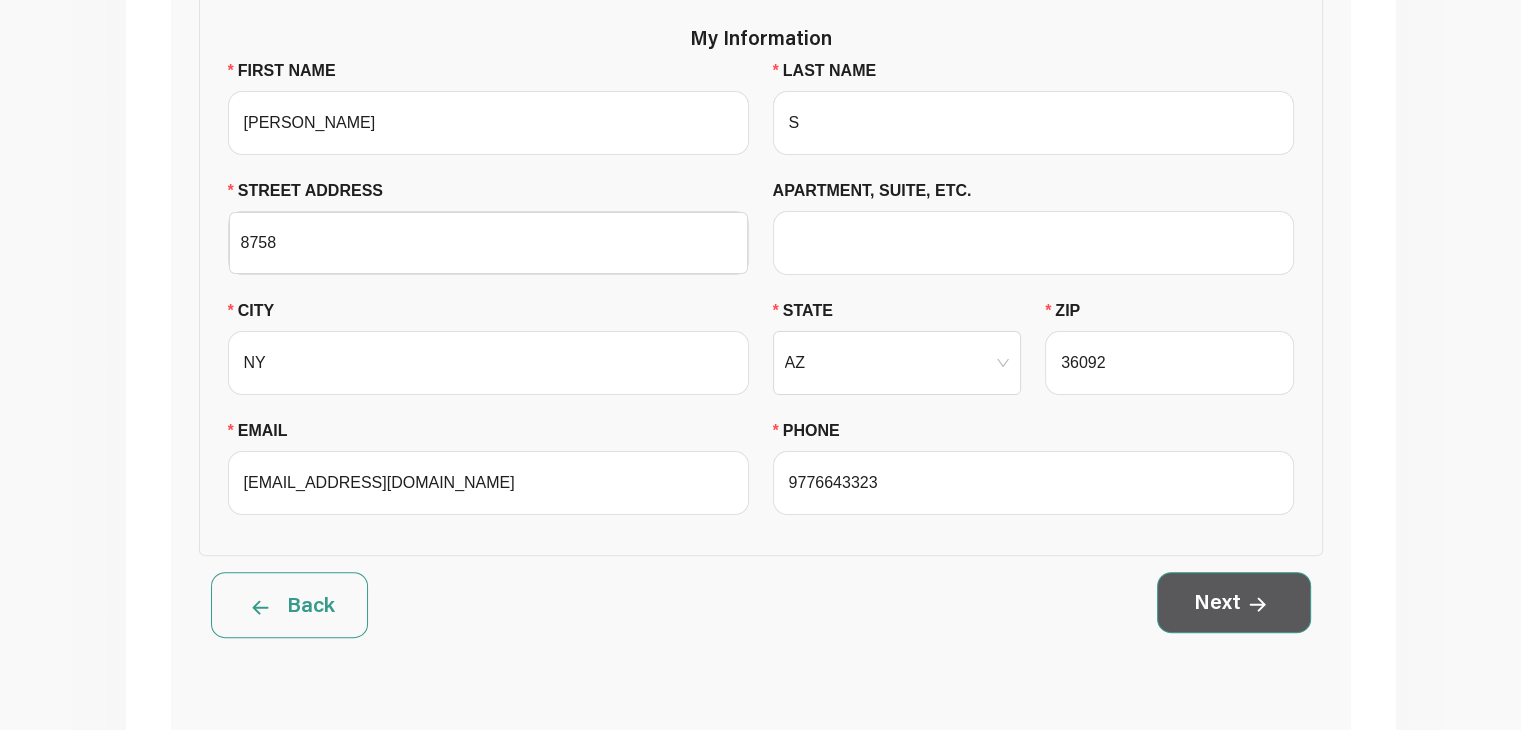 click on "Next" at bounding box center (1234, 602) 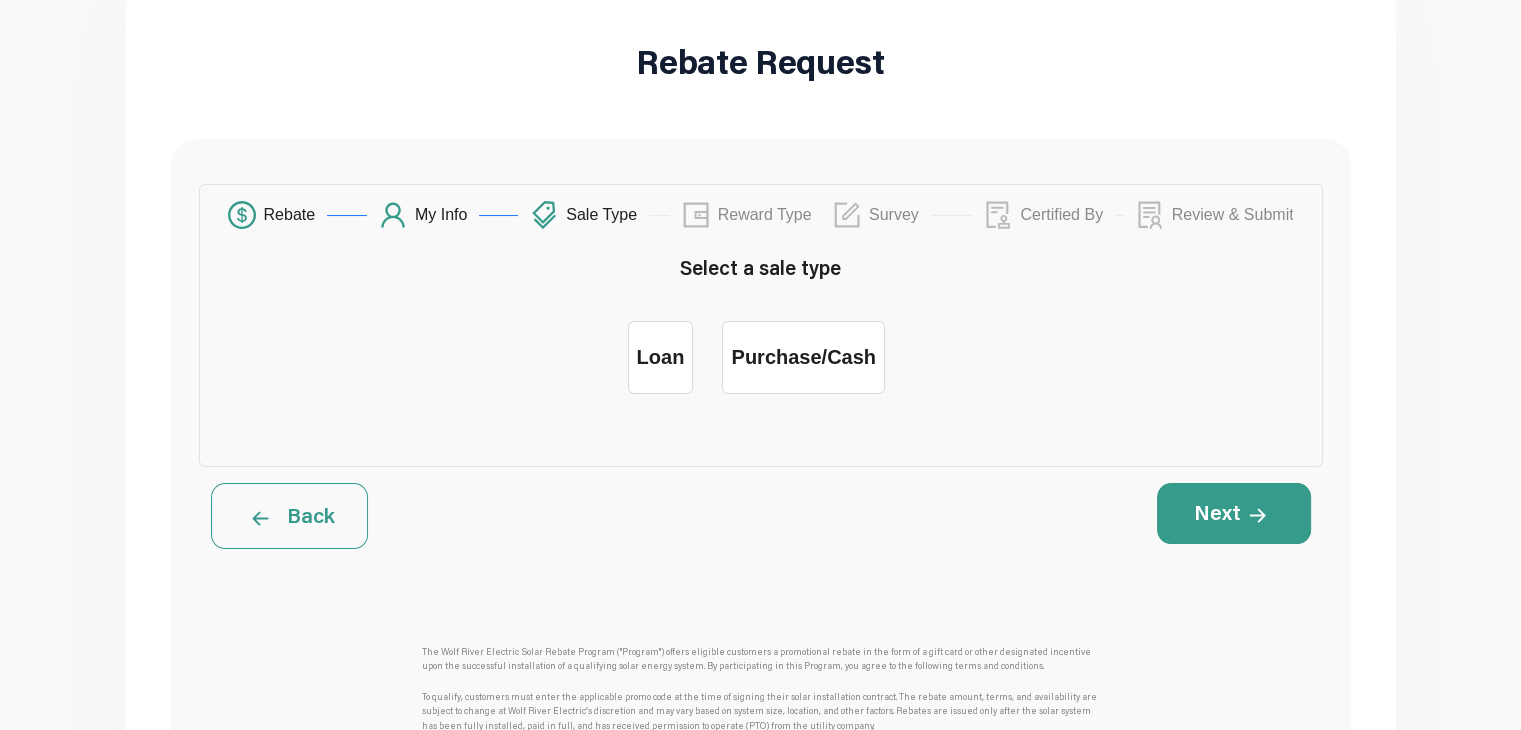scroll, scrollTop: 196, scrollLeft: 0, axis: vertical 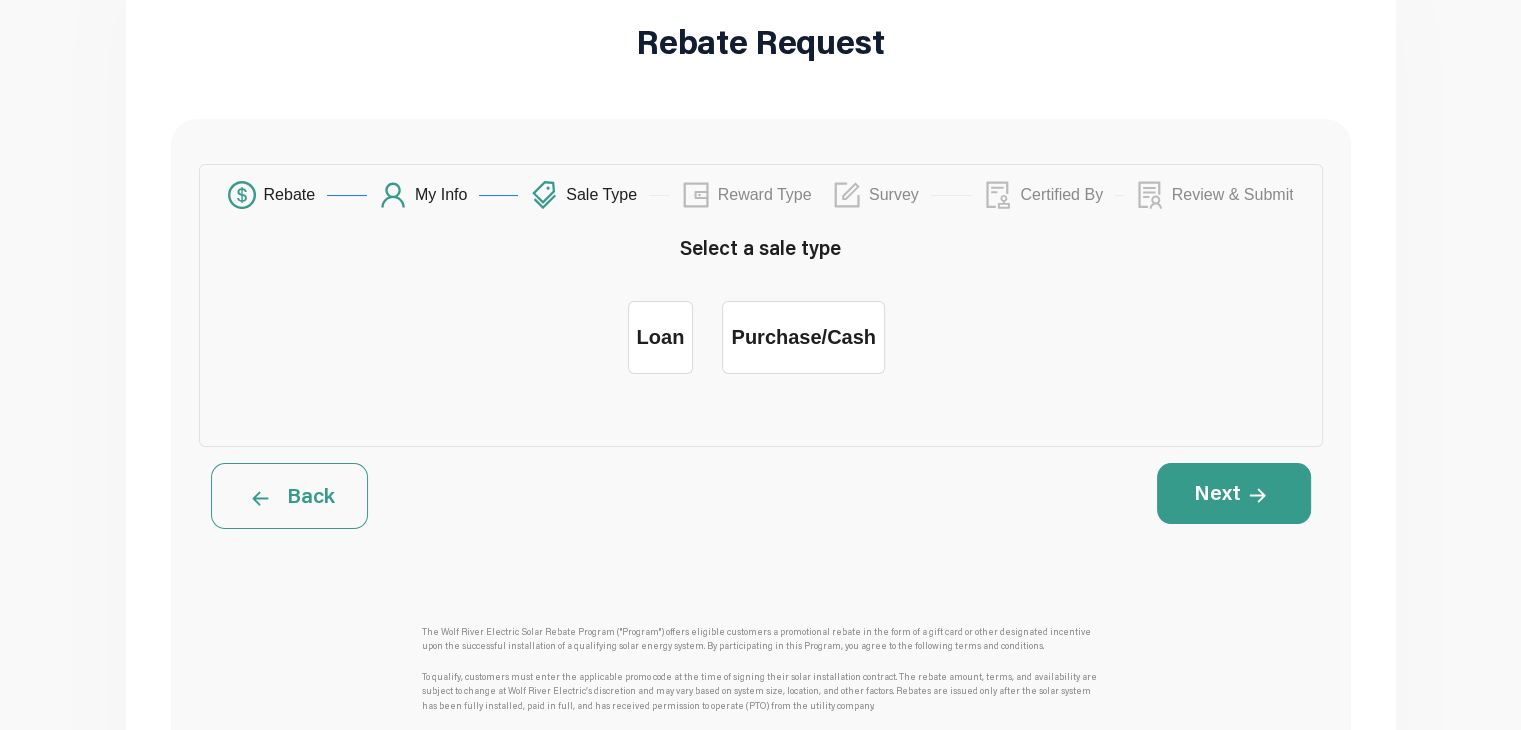 drag, startPoint x: 716, startPoint y: 348, endPoint x: 702, endPoint y: 348, distance: 14 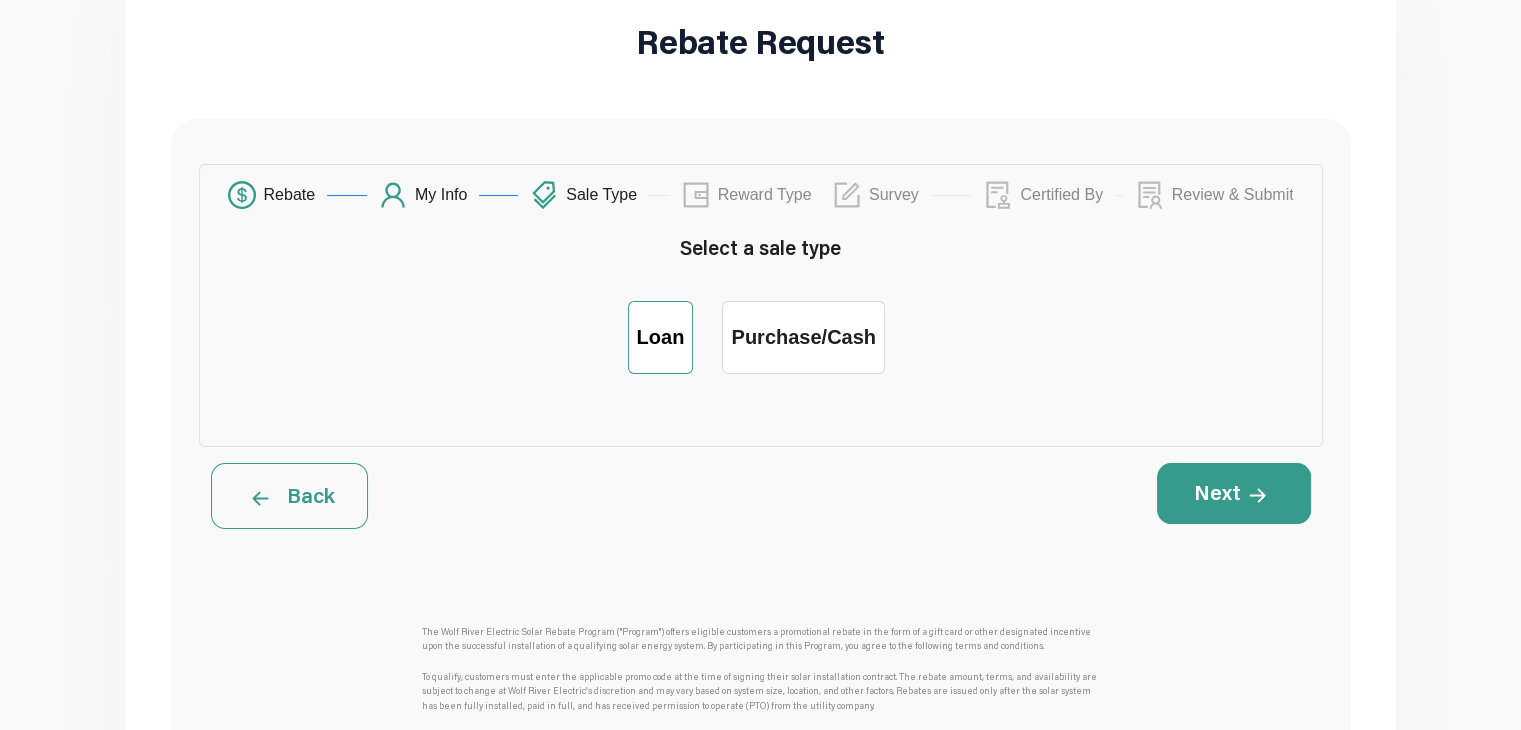 click on "Loan" at bounding box center (661, 337) 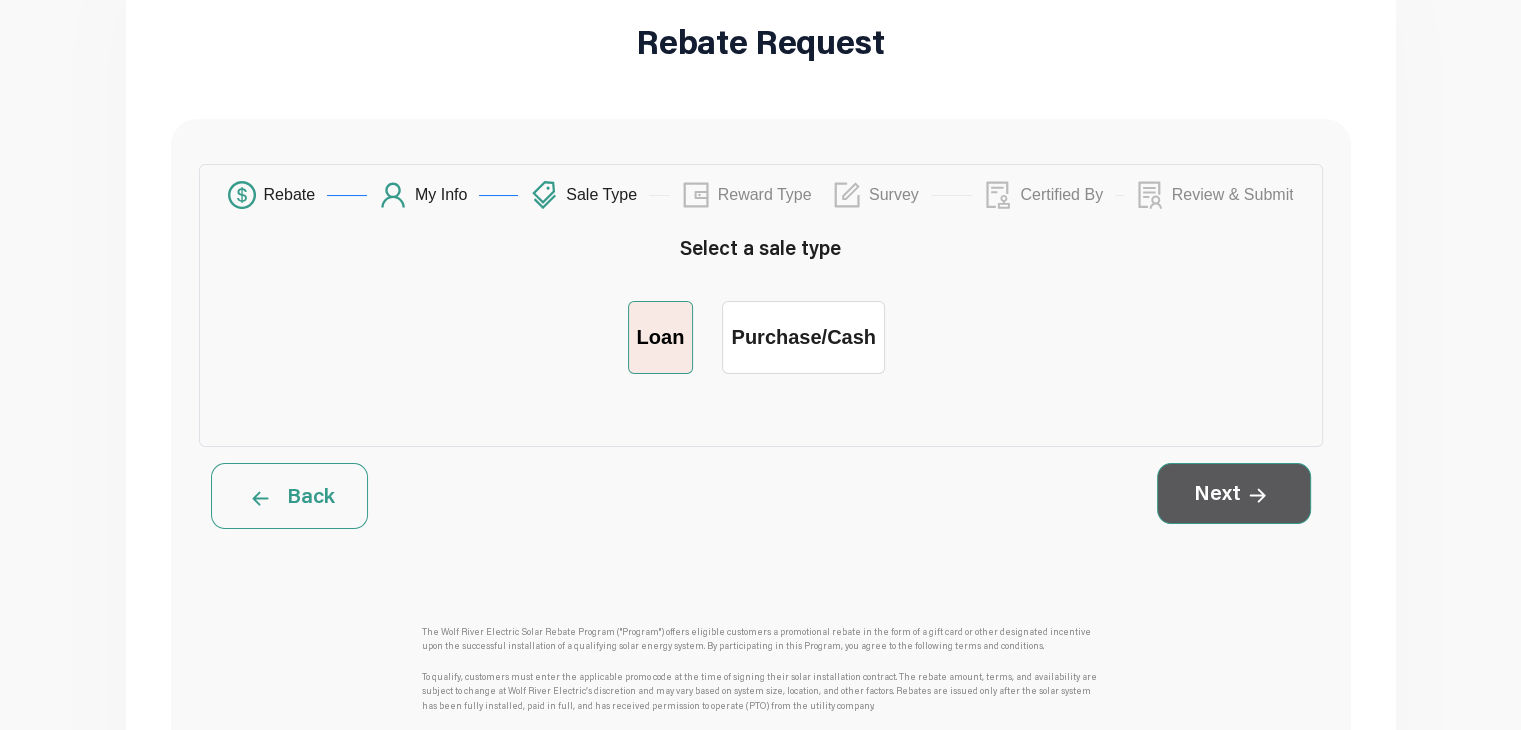 click on "Next" at bounding box center [1234, 493] 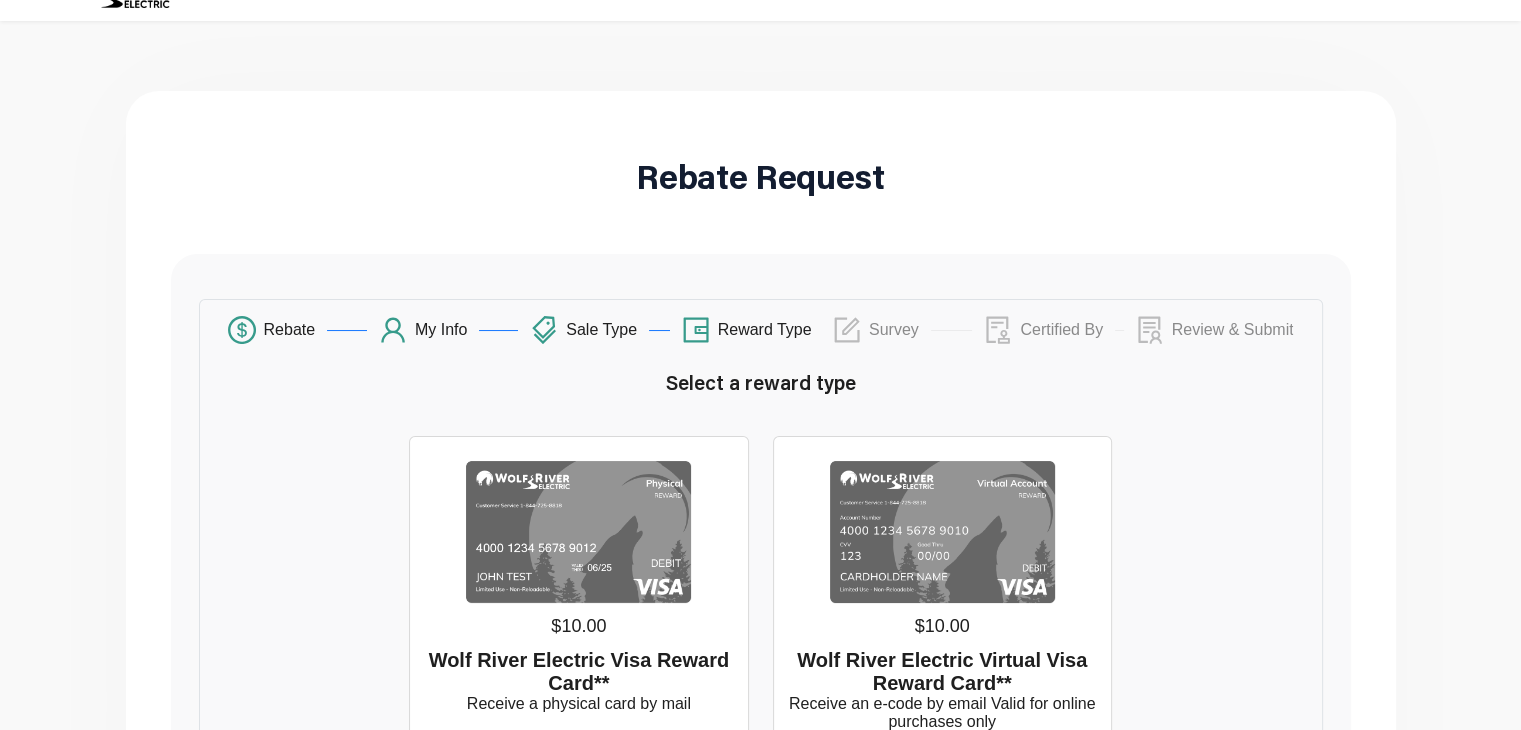 scroll, scrollTop: 0, scrollLeft: 0, axis: both 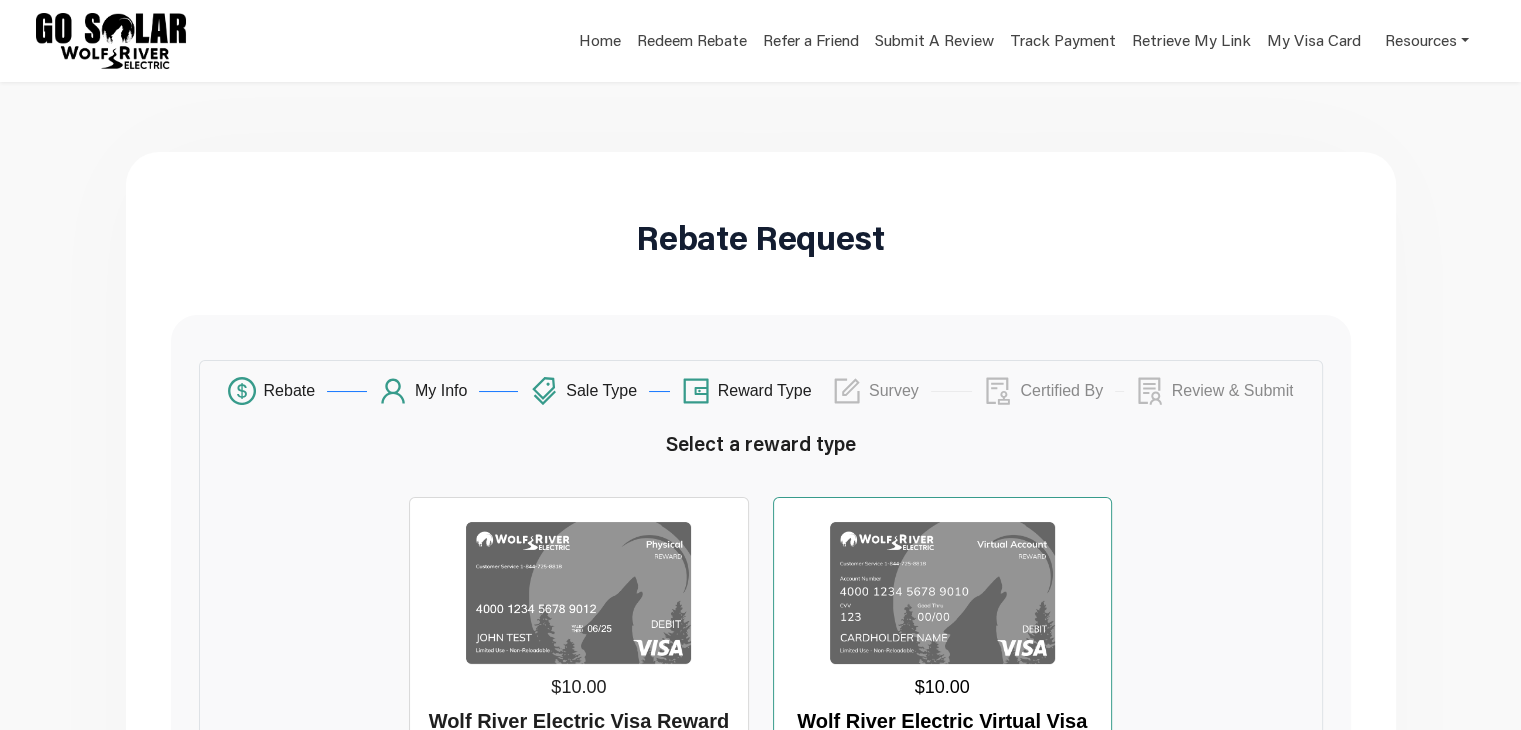 click at bounding box center [942, 593] 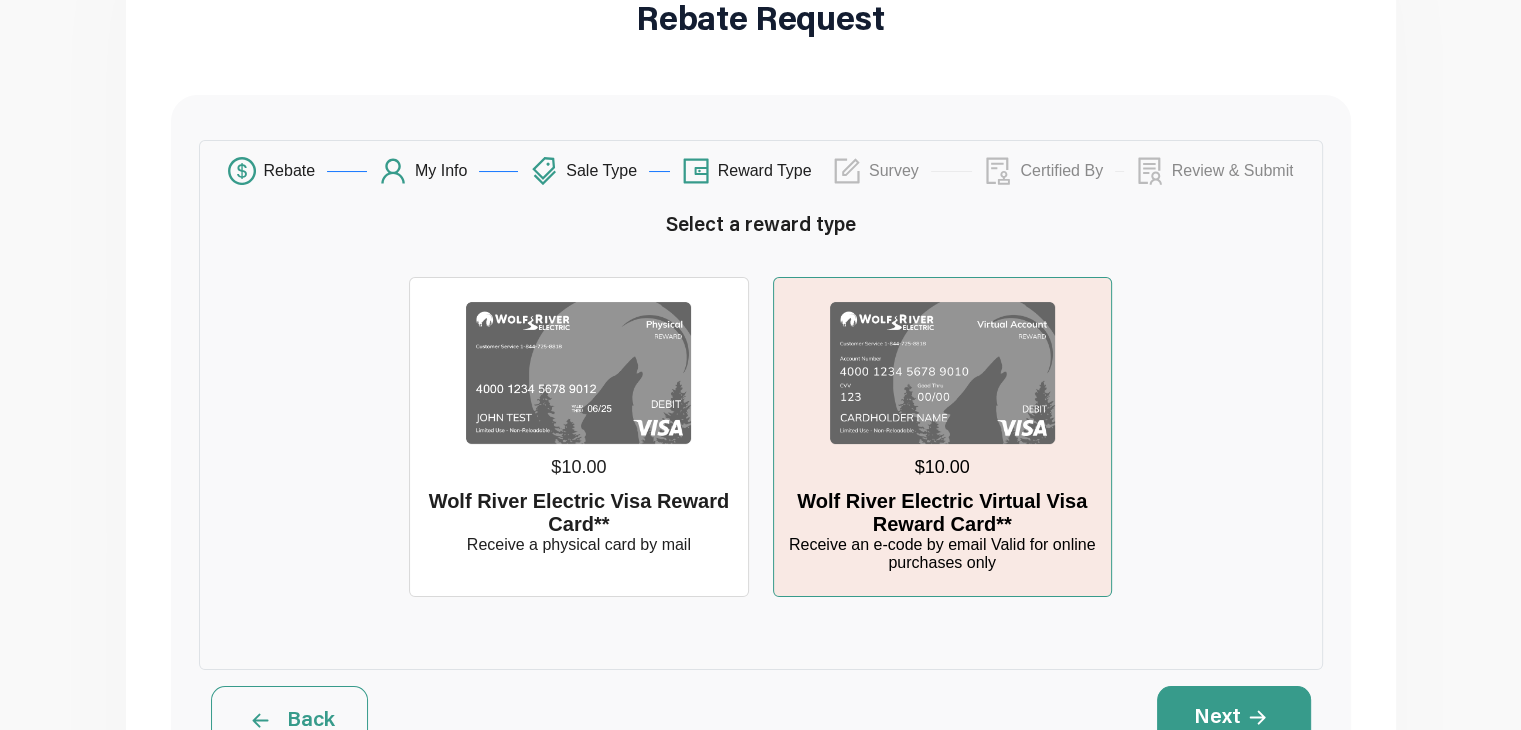 scroll, scrollTop: 268, scrollLeft: 0, axis: vertical 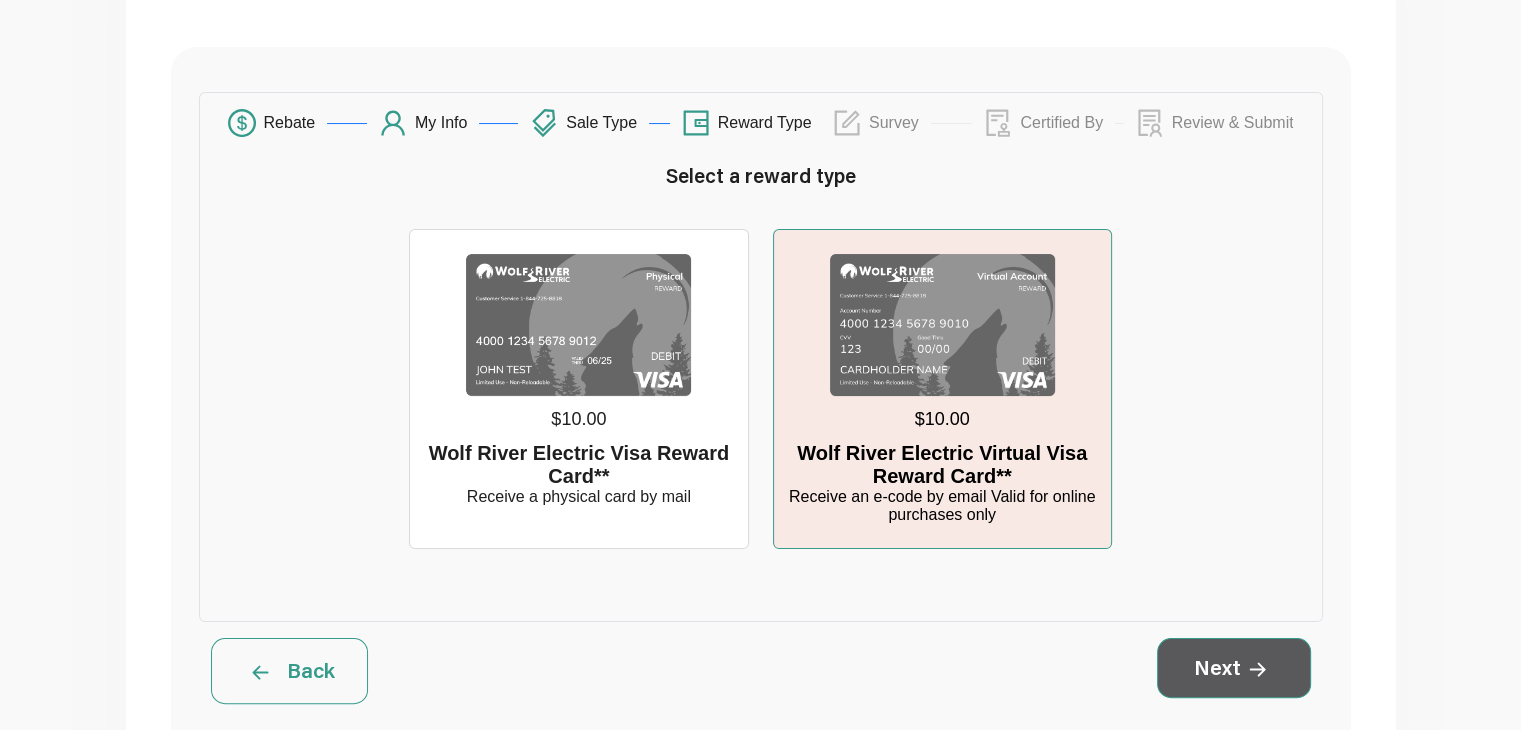 click on "Next" at bounding box center [1234, 668] 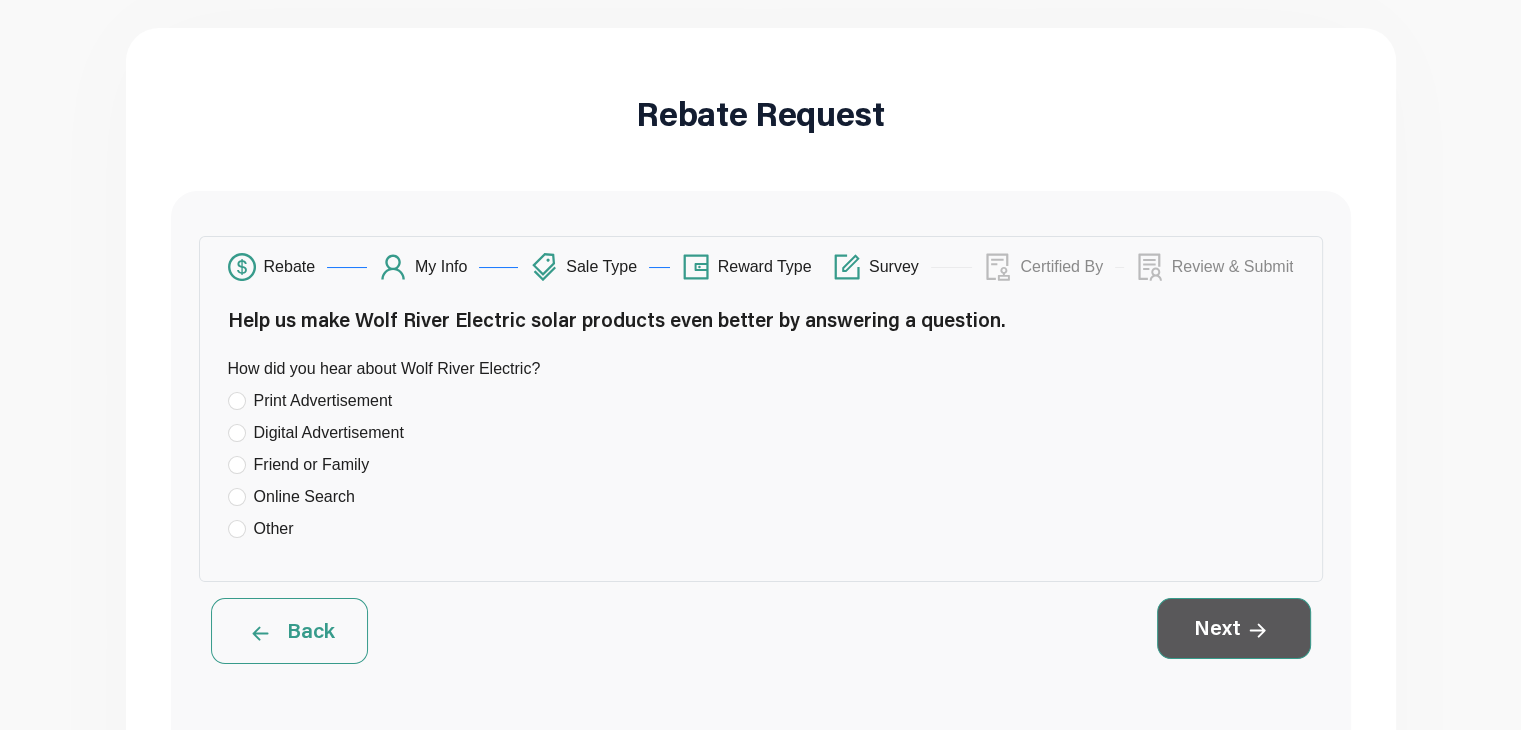 scroll, scrollTop: 0, scrollLeft: 0, axis: both 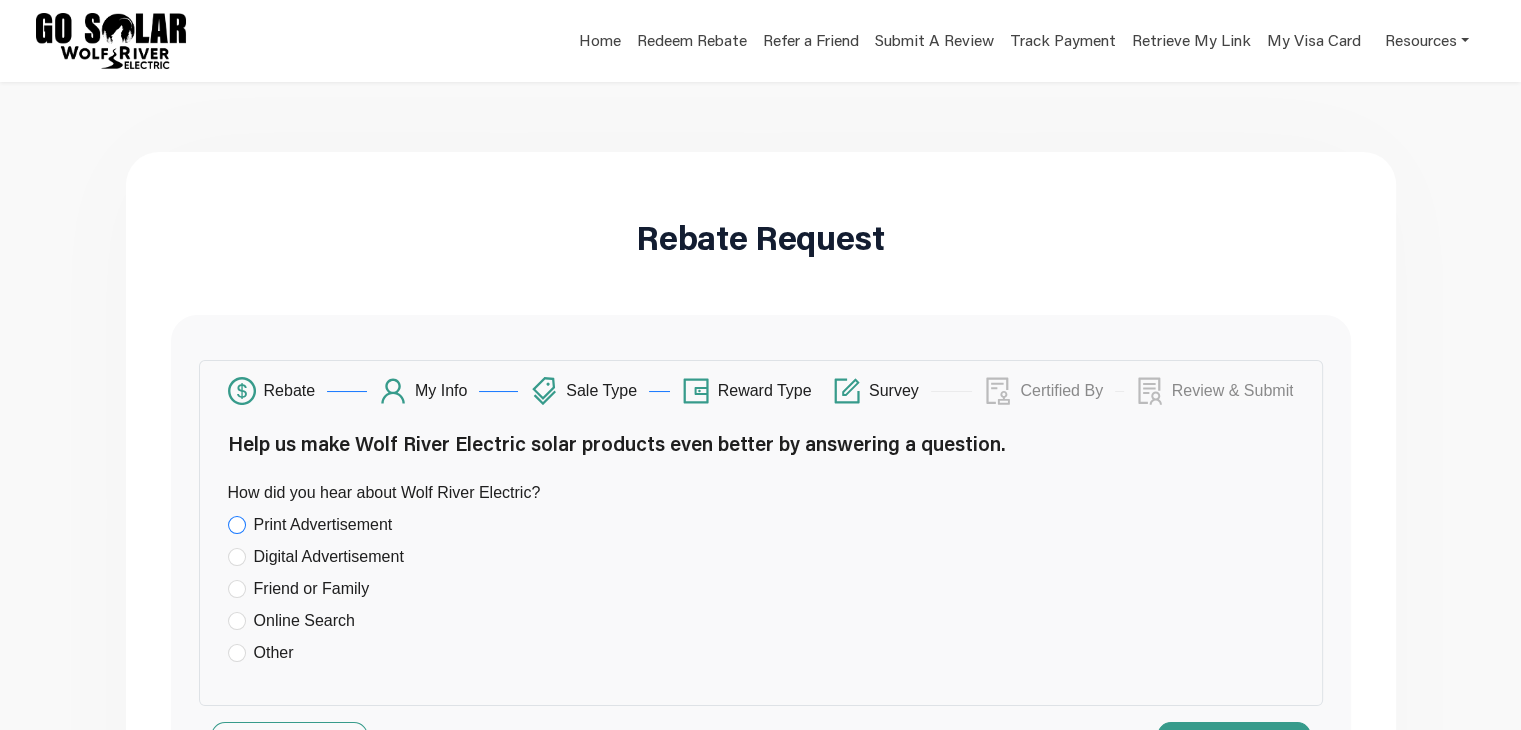 click on "Print Advertisement" at bounding box center (323, 525) 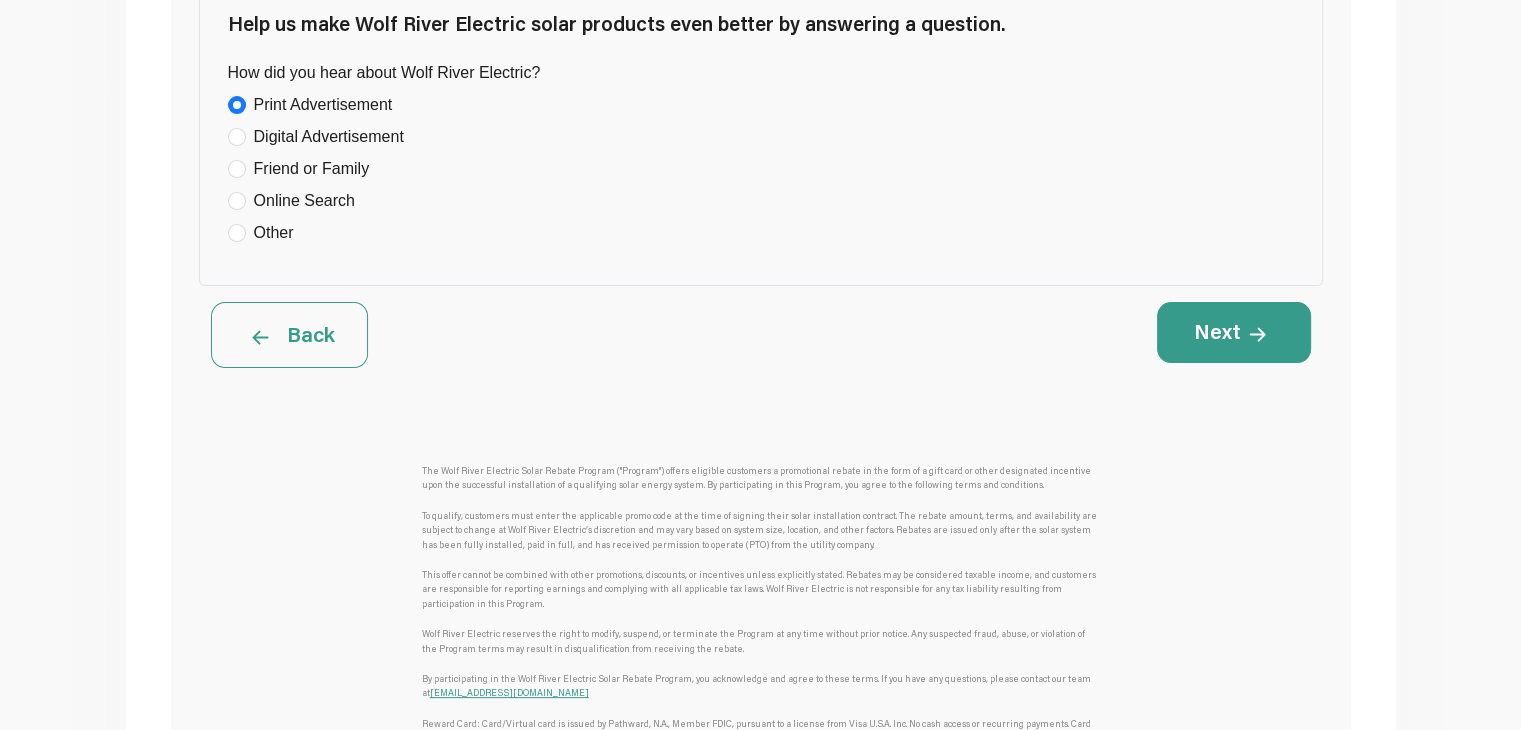 scroll, scrollTop: 436, scrollLeft: 0, axis: vertical 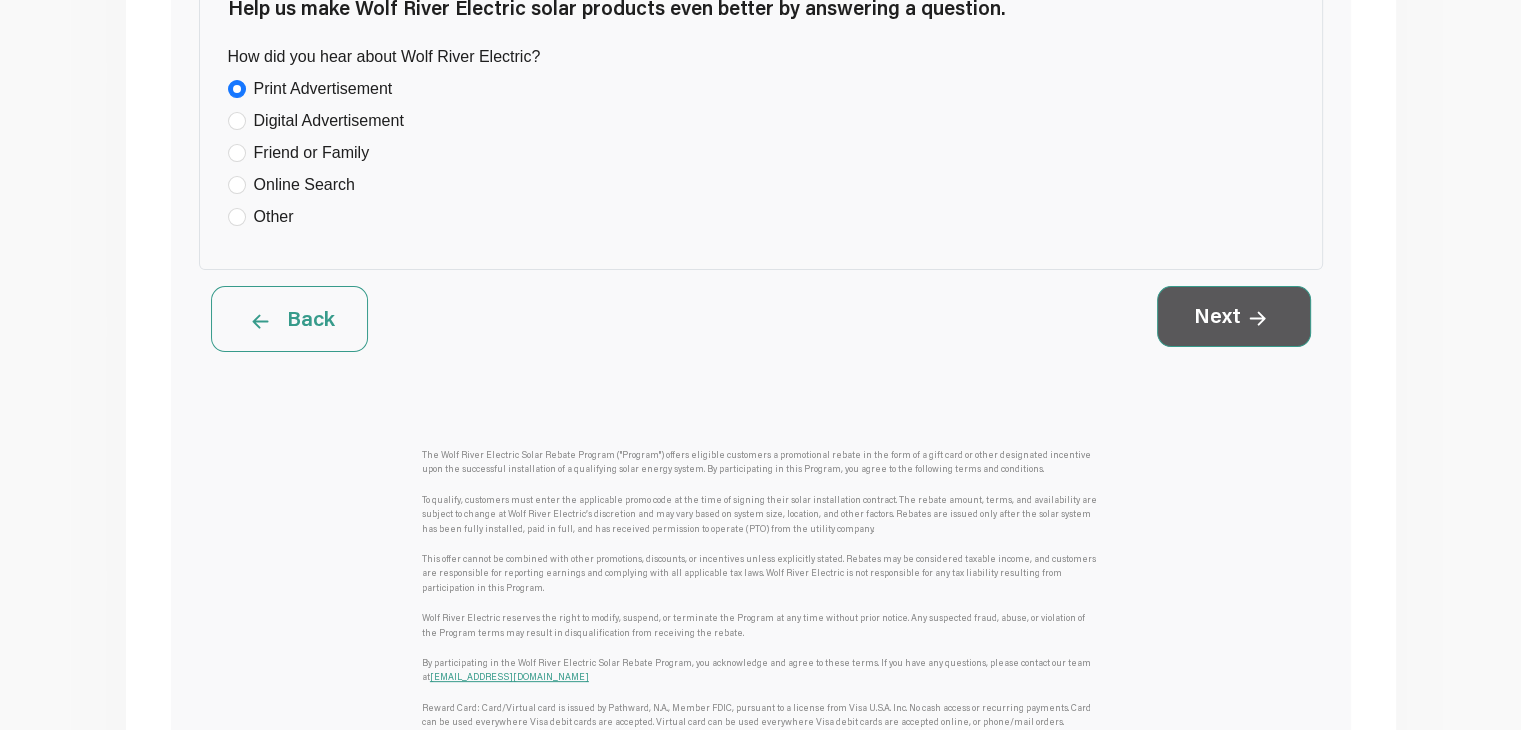 click on "Next" at bounding box center [1234, 316] 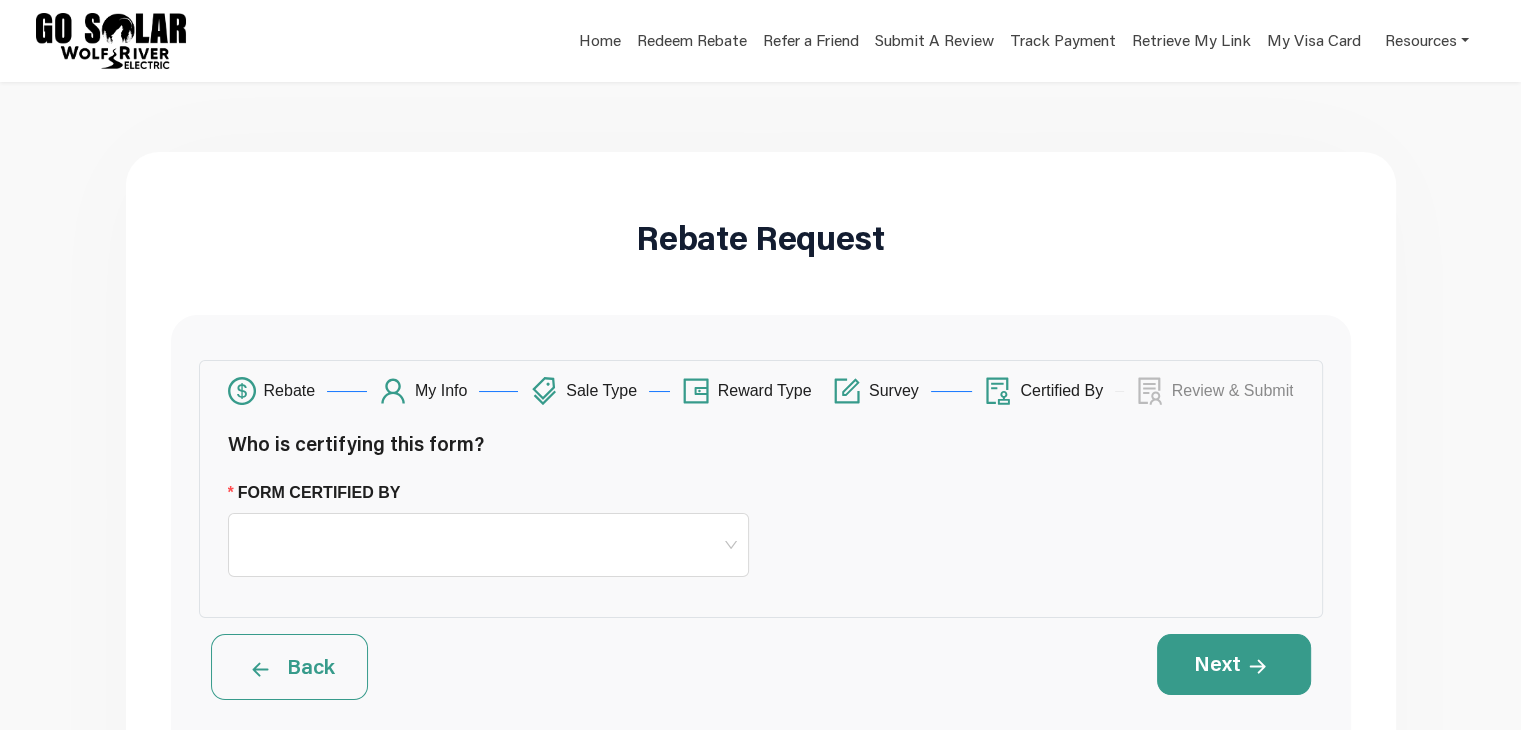 scroll, scrollTop: 0, scrollLeft: 0, axis: both 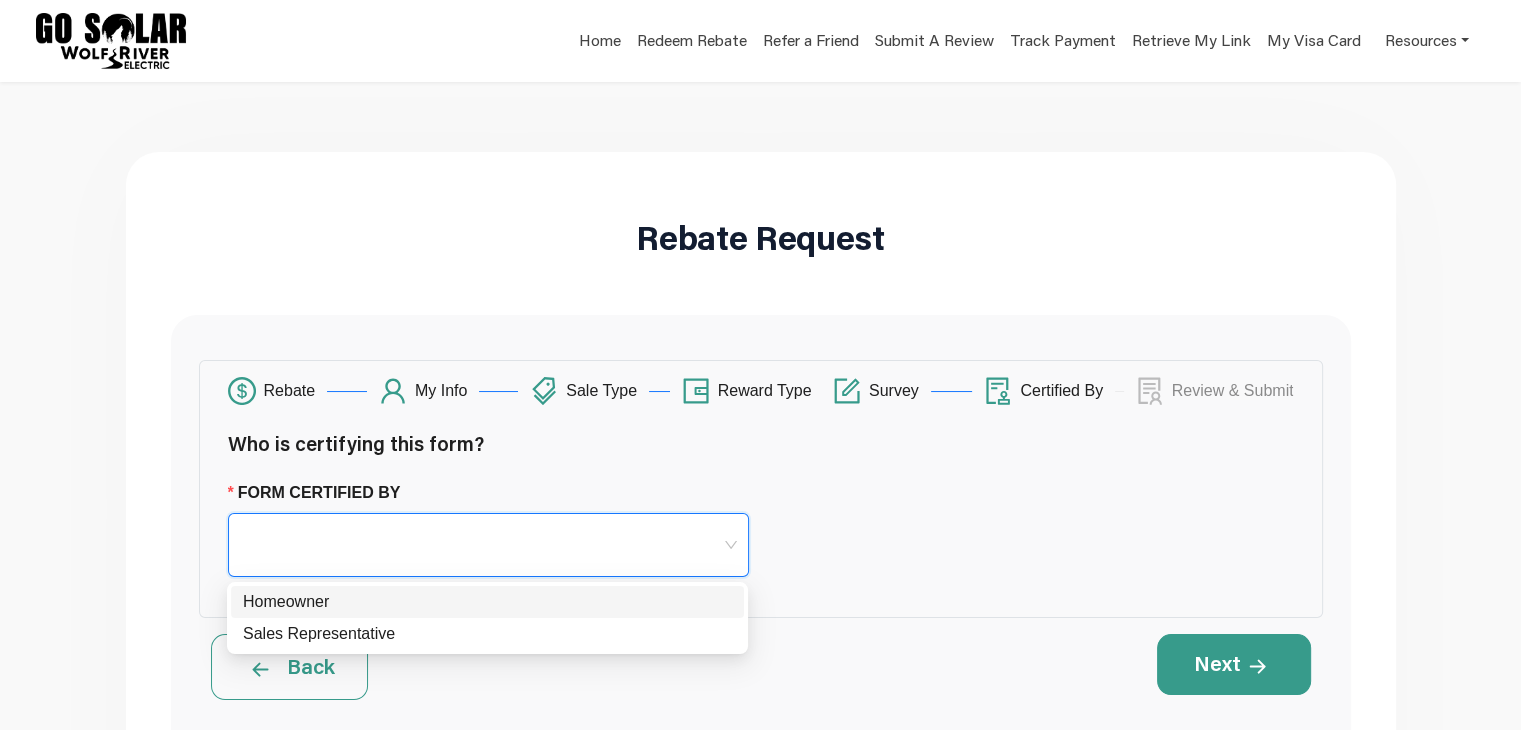 click on "Form Certified By" at bounding box center (488, 529) 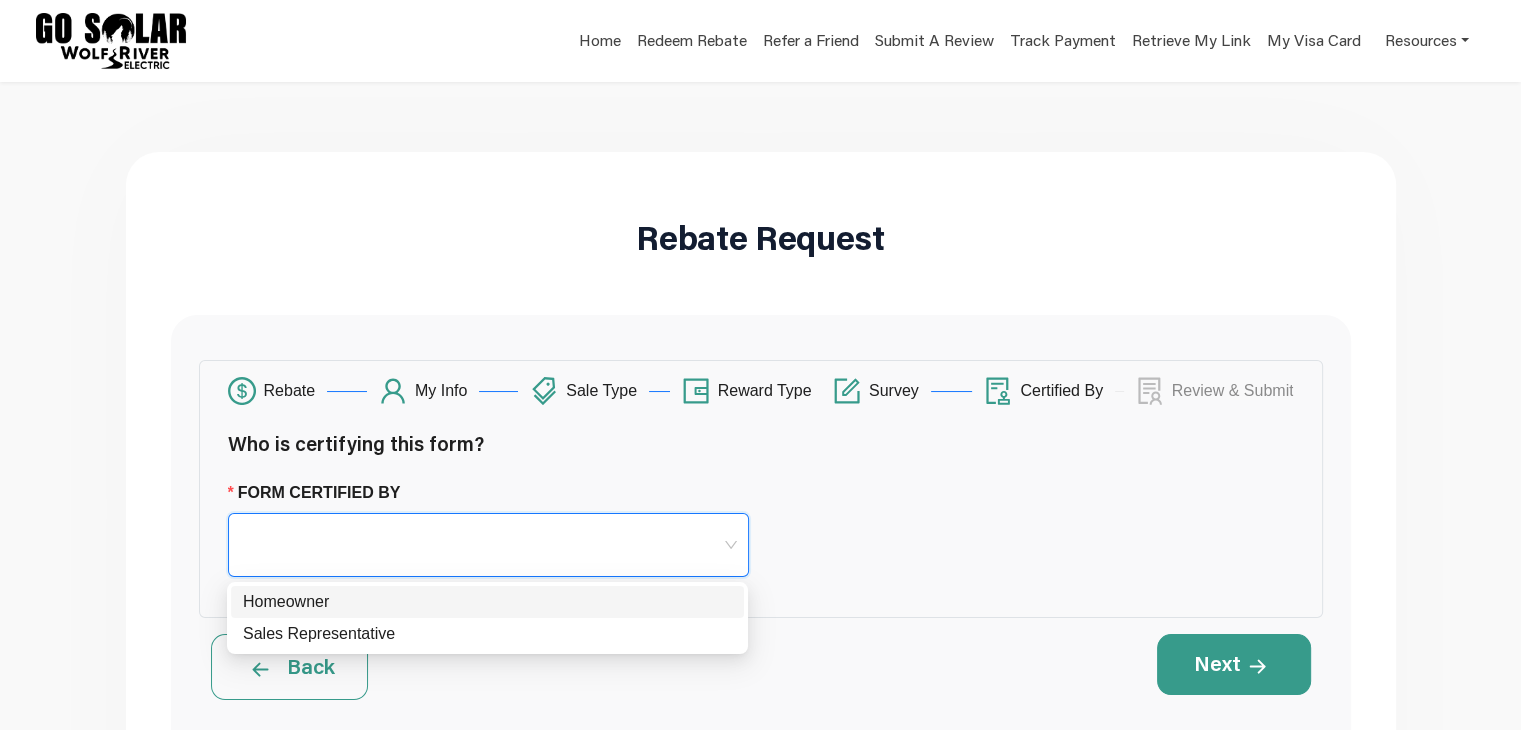 click on "Homeowner" at bounding box center [487, 602] 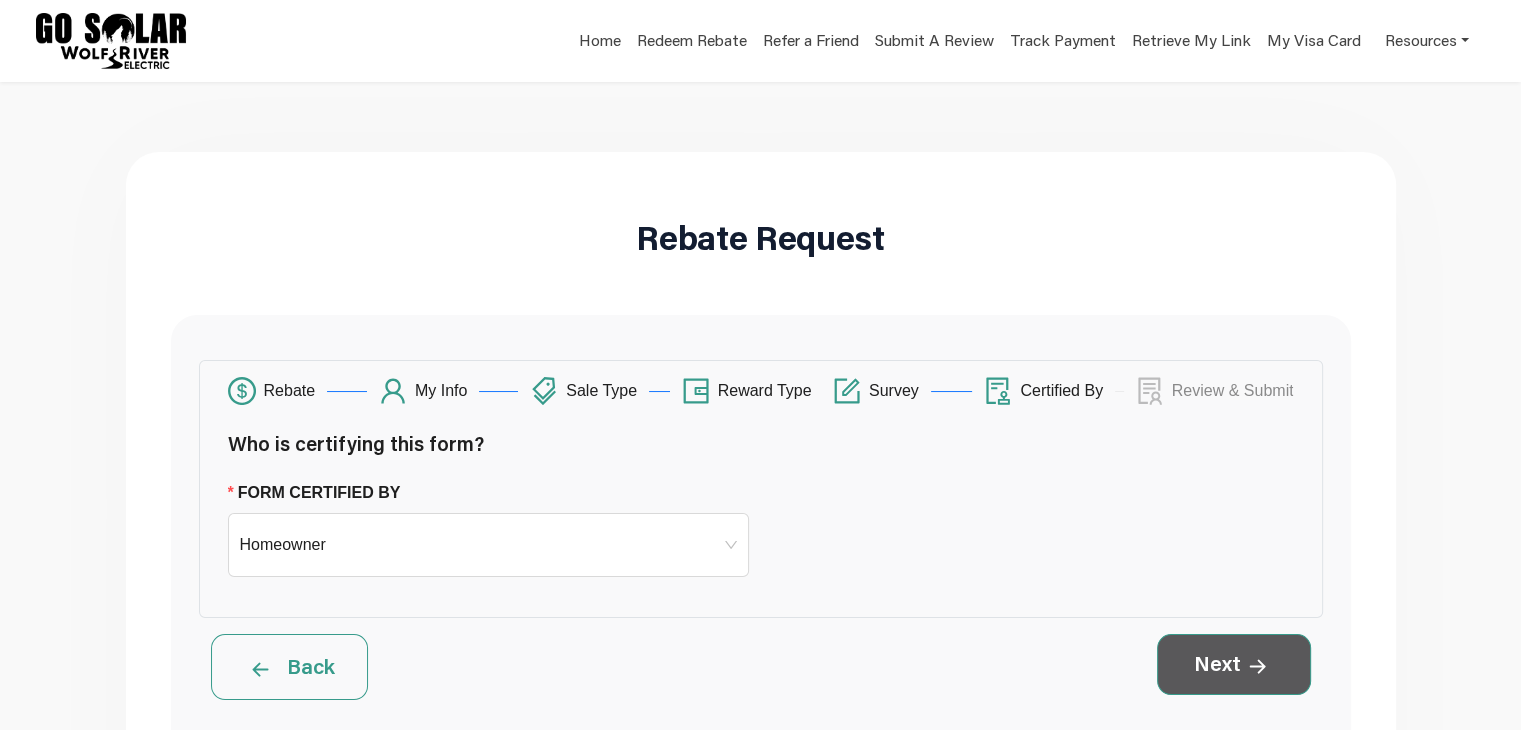 click on "Next" at bounding box center [1234, 664] 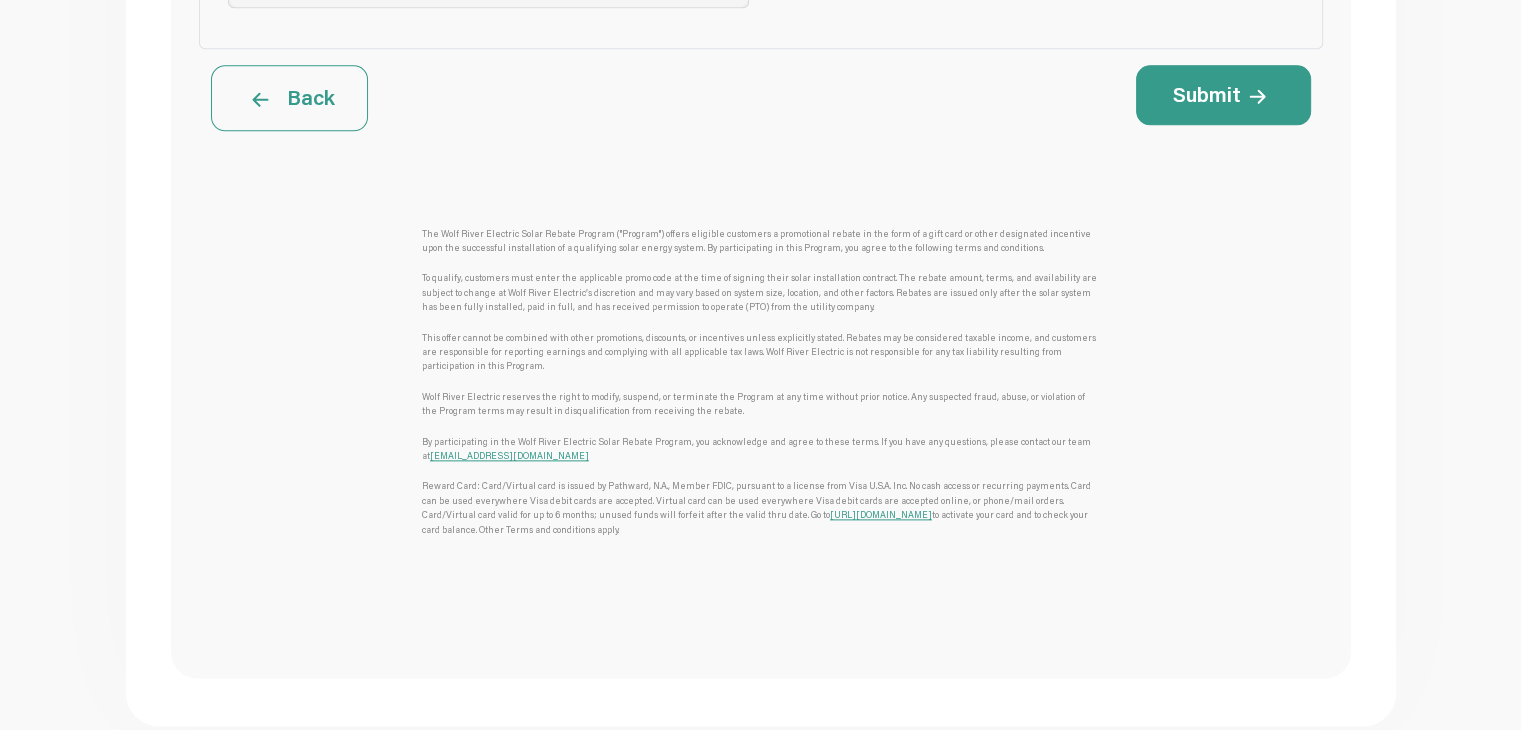 scroll, scrollTop: 2450, scrollLeft: 0, axis: vertical 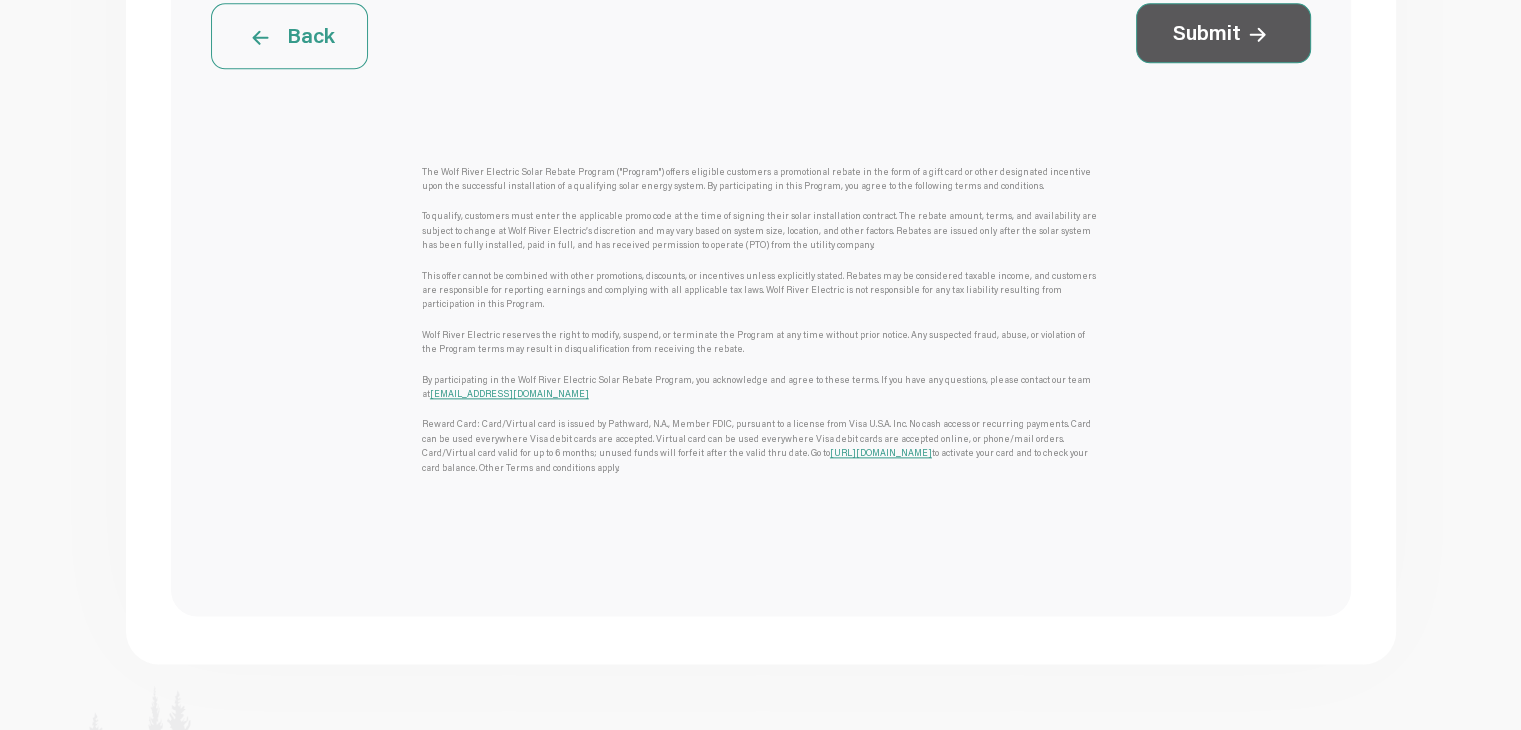 click on "Submit" at bounding box center (1223, 33) 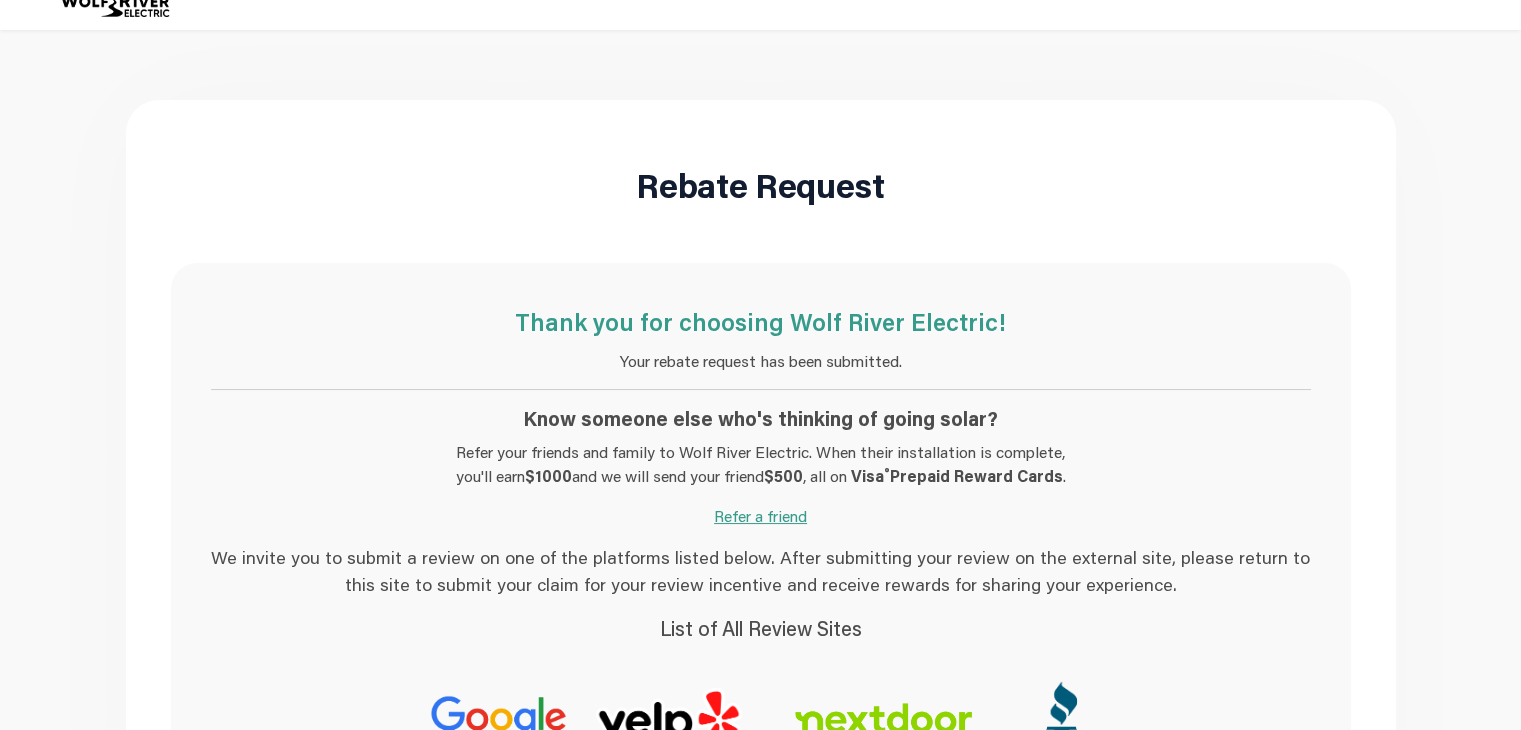 scroll, scrollTop: 0, scrollLeft: 0, axis: both 